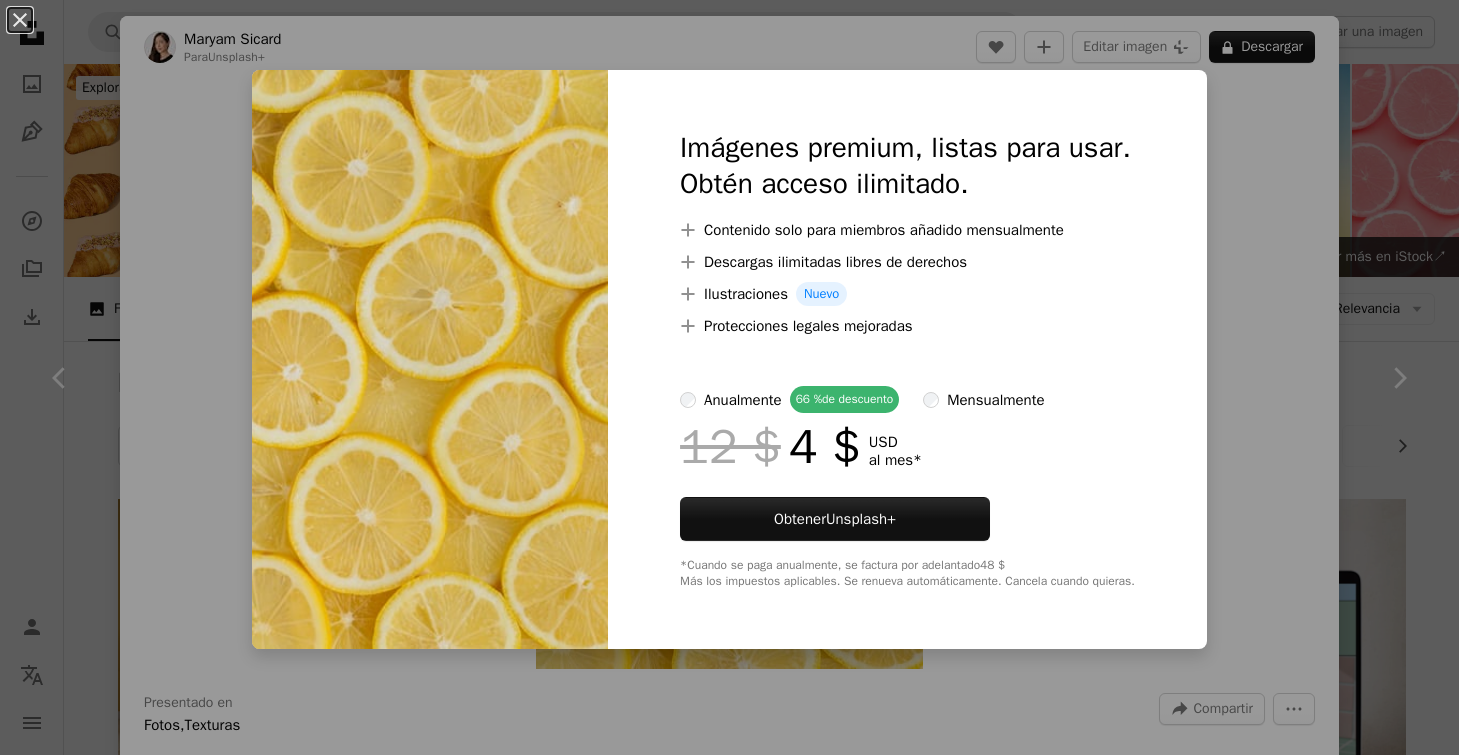 scroll, scrollTop: 1469, scrollLeft: 0, axis: vertical 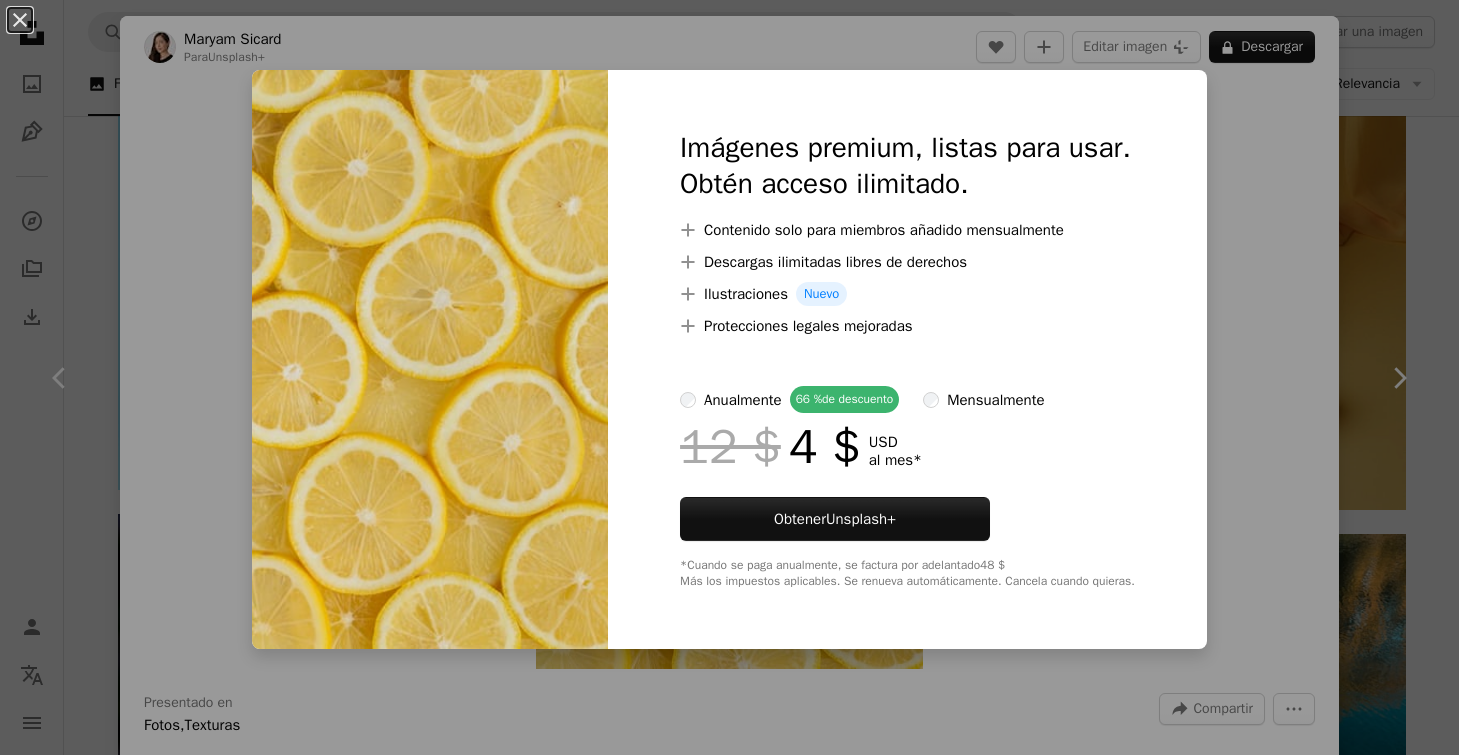 click at bounding box center (430, 359) 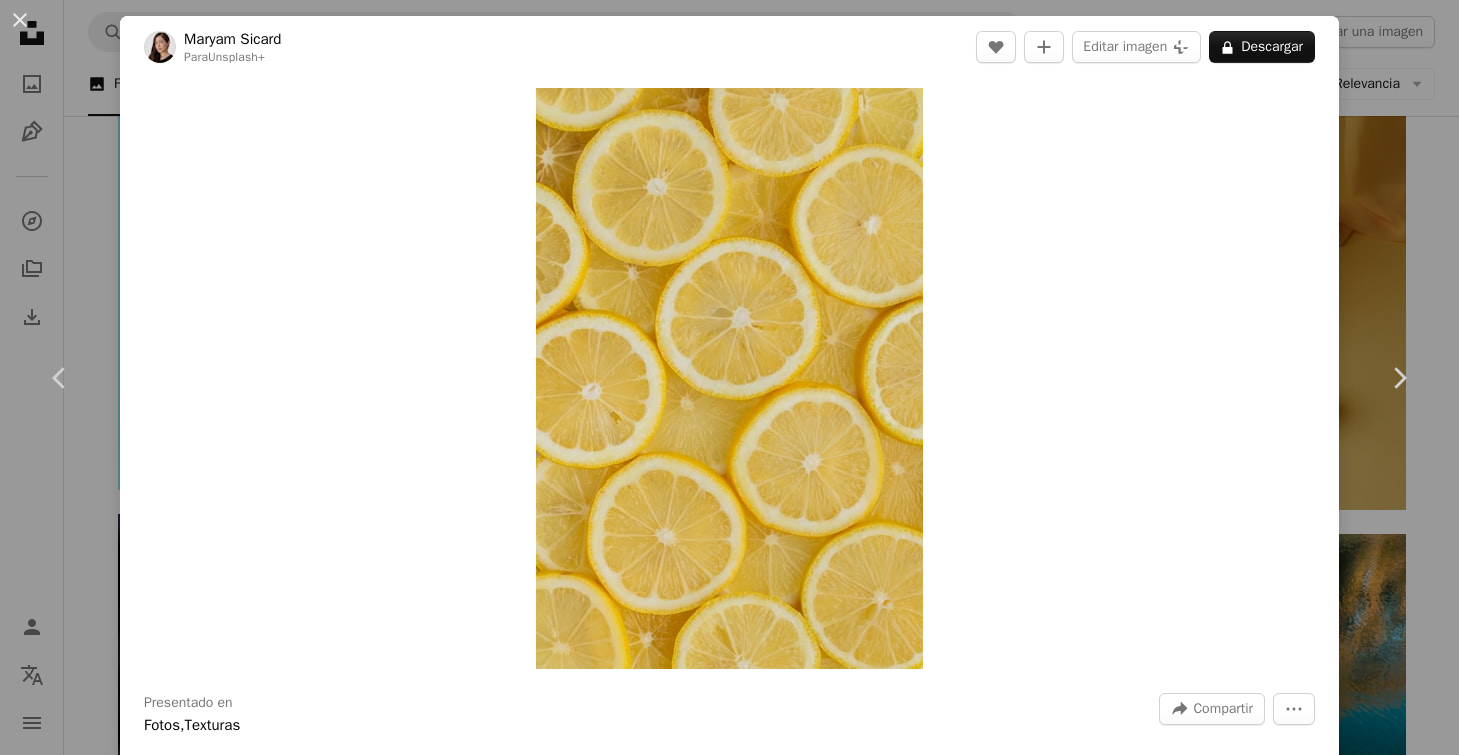 click on "An X shape Chevron left Chevron right [FIRST] [LAST] Para Unsplash+ A heart A plus sign Editar imagen Plus sign for Unsplash+ A lock Descargar Zoom in Presentado en Fotos , Texturas A forward-right arrow Compartir More Actions Calendar outlined Publicado el 2 de febrero de 2023 Safety Con la Licencia Unsplash+ textura víveres patrón fruta Wallpapers limón Fondos Comida y bebida Limones citrus cidro Imágenes gratuitas De esta serie Chevron right Plus sign for Unsplash+ Plus sign for Unsplash+ Plus sign for Unsplash+ Plus sign for Unsplash+ Plus sign for Unsplash+ Plus sign for Unsplash+ Plus sign for Unsplash+ Plus sign for Unsplash+ Plus sign for Unsplash+ Plus sign for Unsplash+ Plus sign for Unsplash+ Imágenes relacionadas Plus sign for Unsplash+ A heart A plus sign [FIRST] [LAST] Para Unsplash+ A lock Descargar Plus sign for Unsplash+ A heart A plus sign [FIRST] [LAST] Para Unsplash+ A lock Descargar Plus sign for Unsplash+ A heart A plus sign [FIRST] [LAST] Para Unsplash+ A lock Descargar A heart A plus sign" at bounding box center [729, 377] 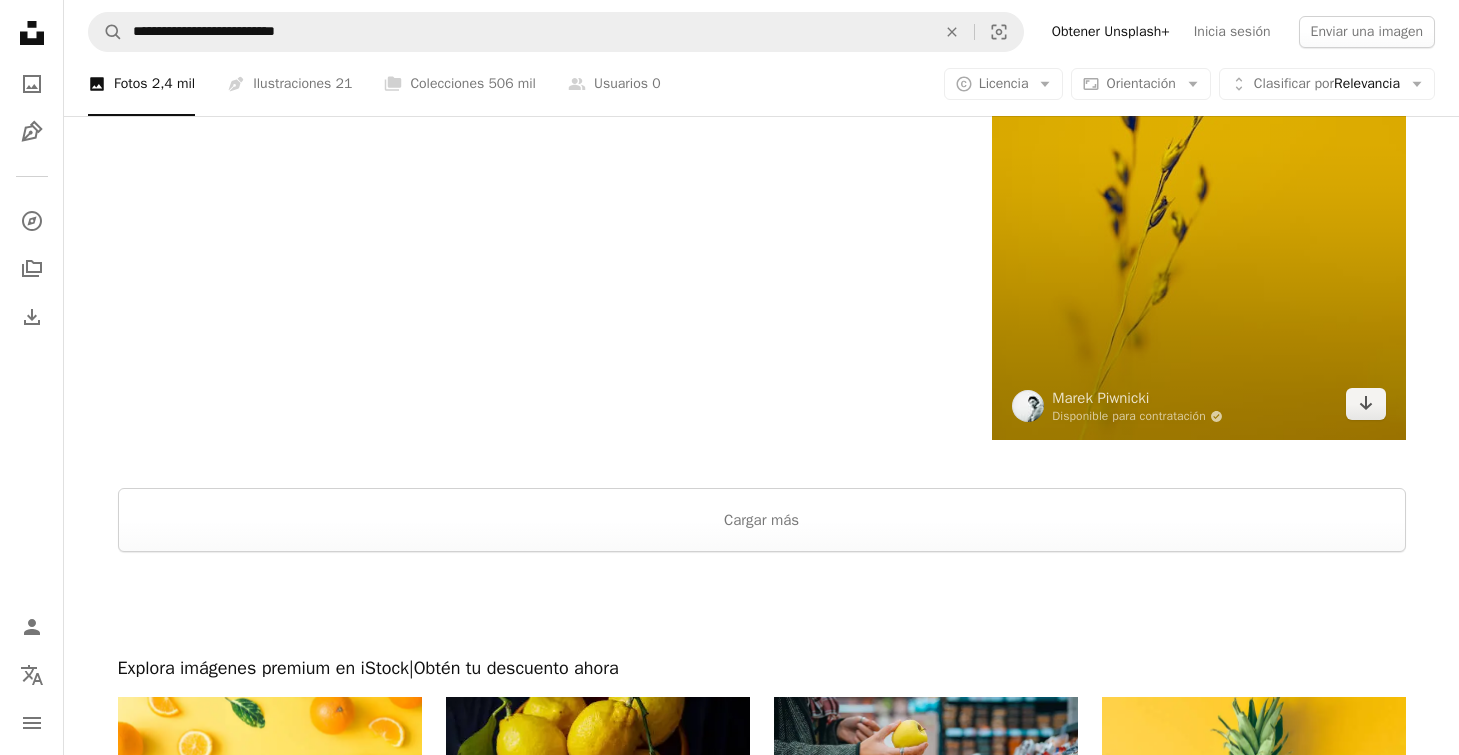 scroll, scrollTop: 4104, scrollLeft: 0, axis: vertical 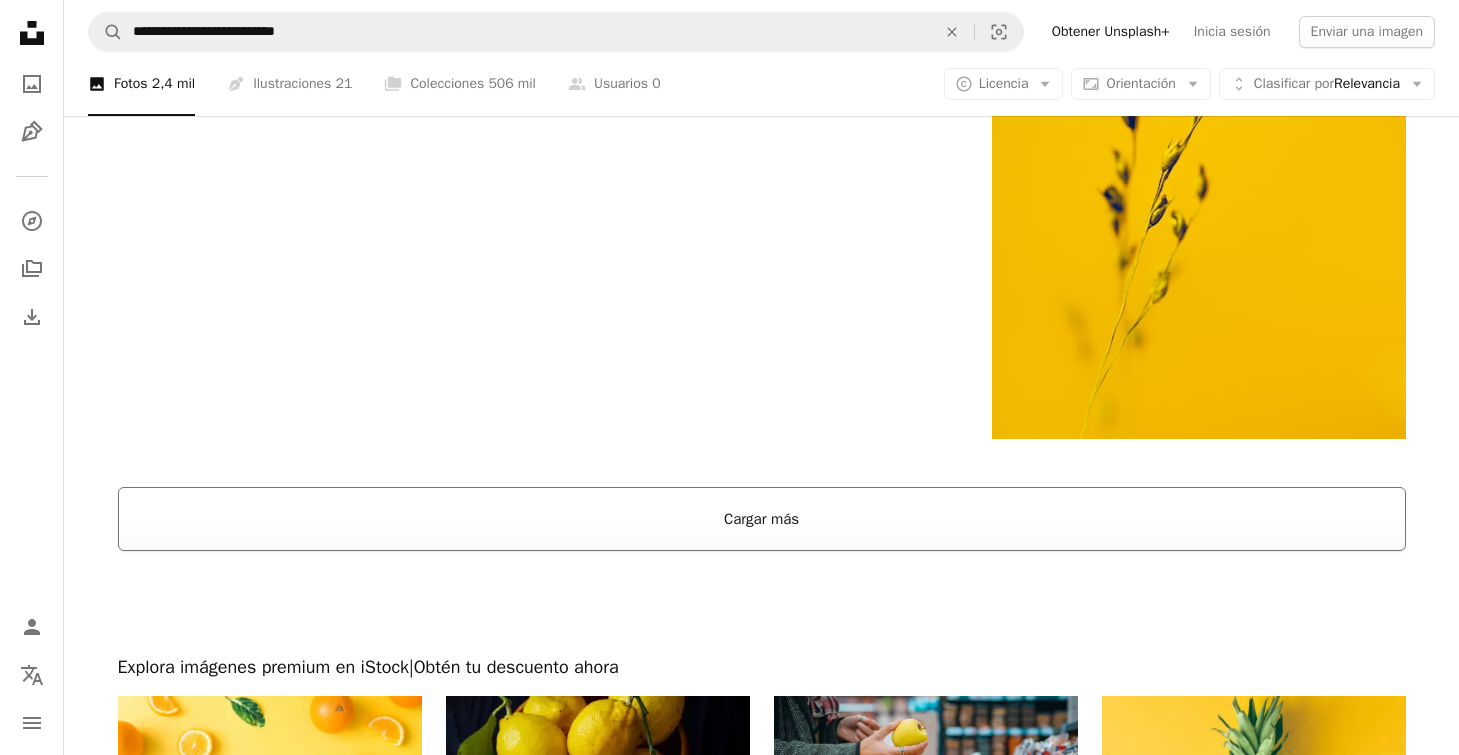 click on "Cargar más" at bounding box center (762, 519) 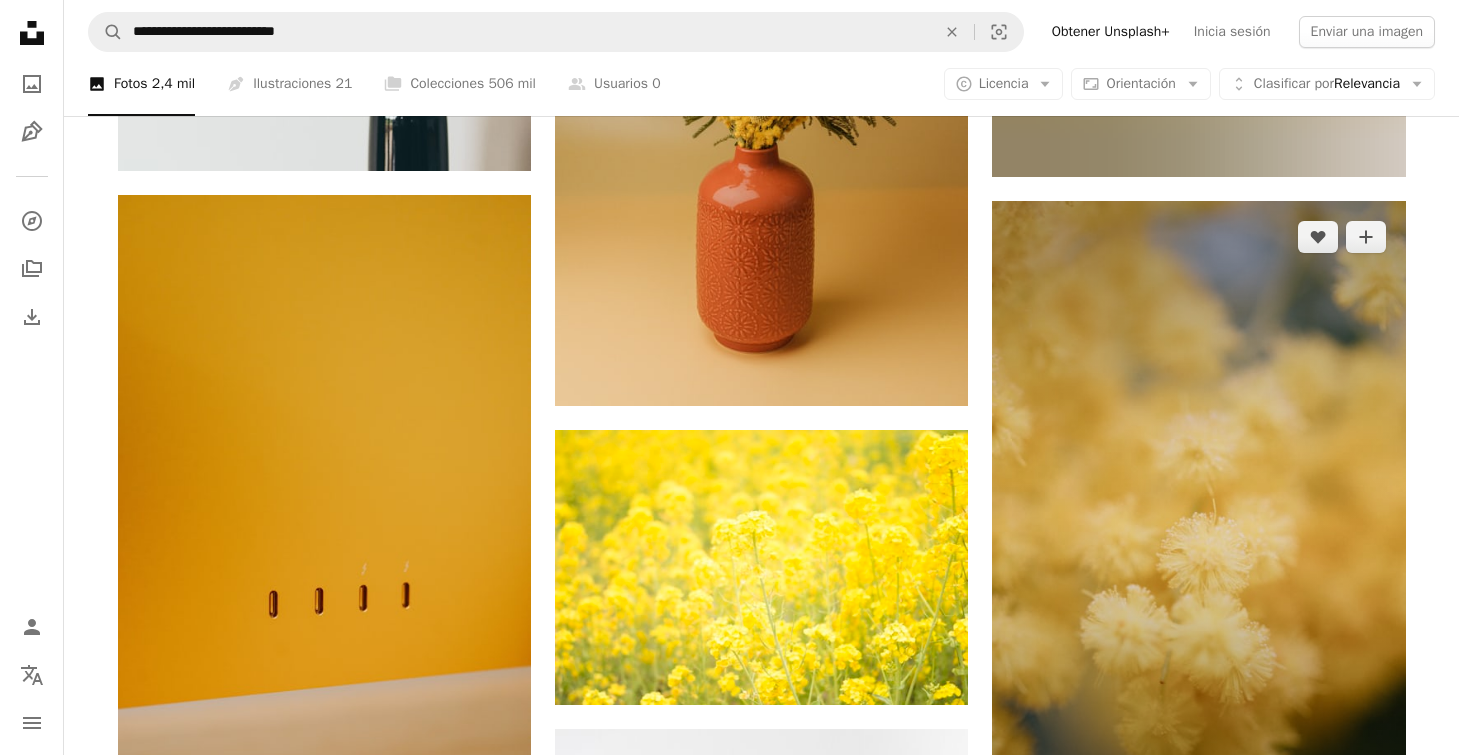 scroll, scrollTop: 10637, scrollLeft: 0, axis: vertical 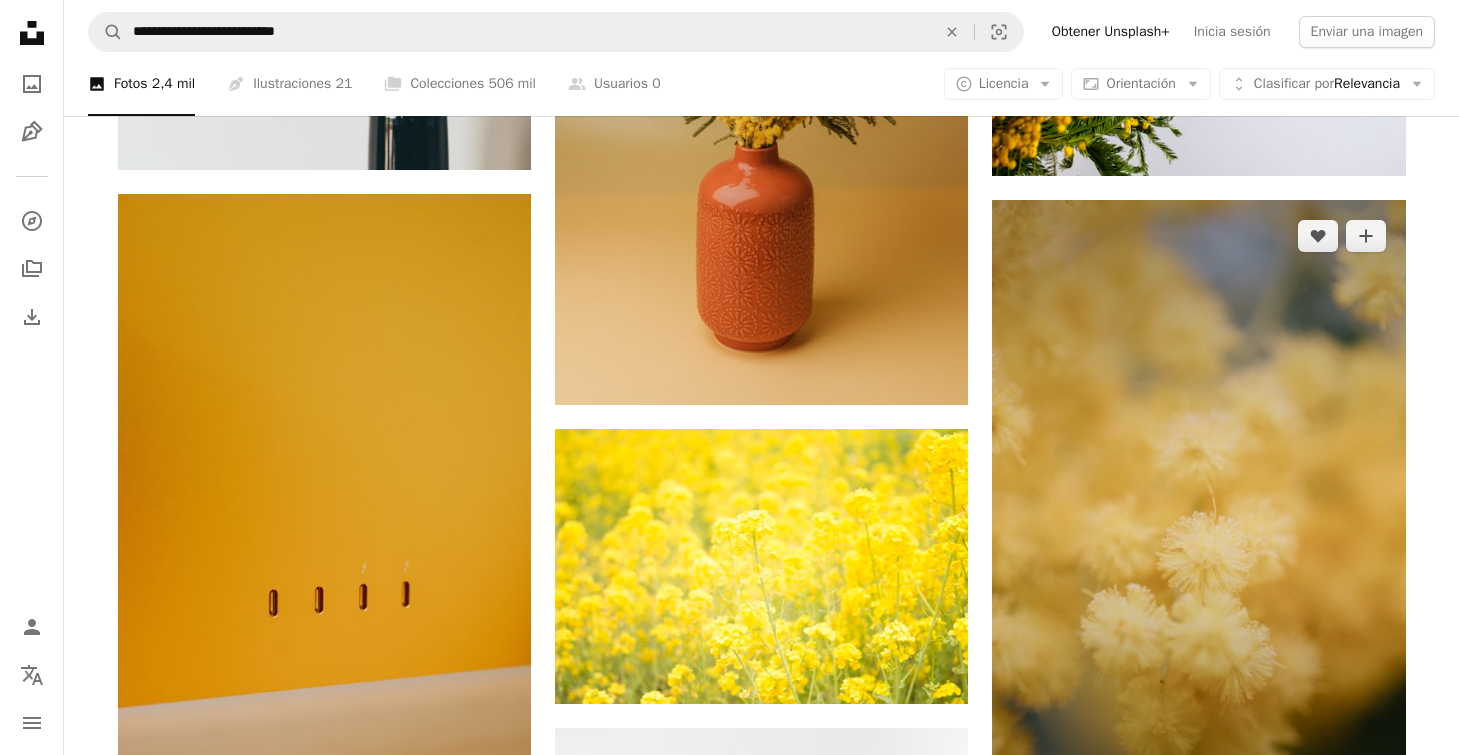 click at bounding box center [1198, 510] 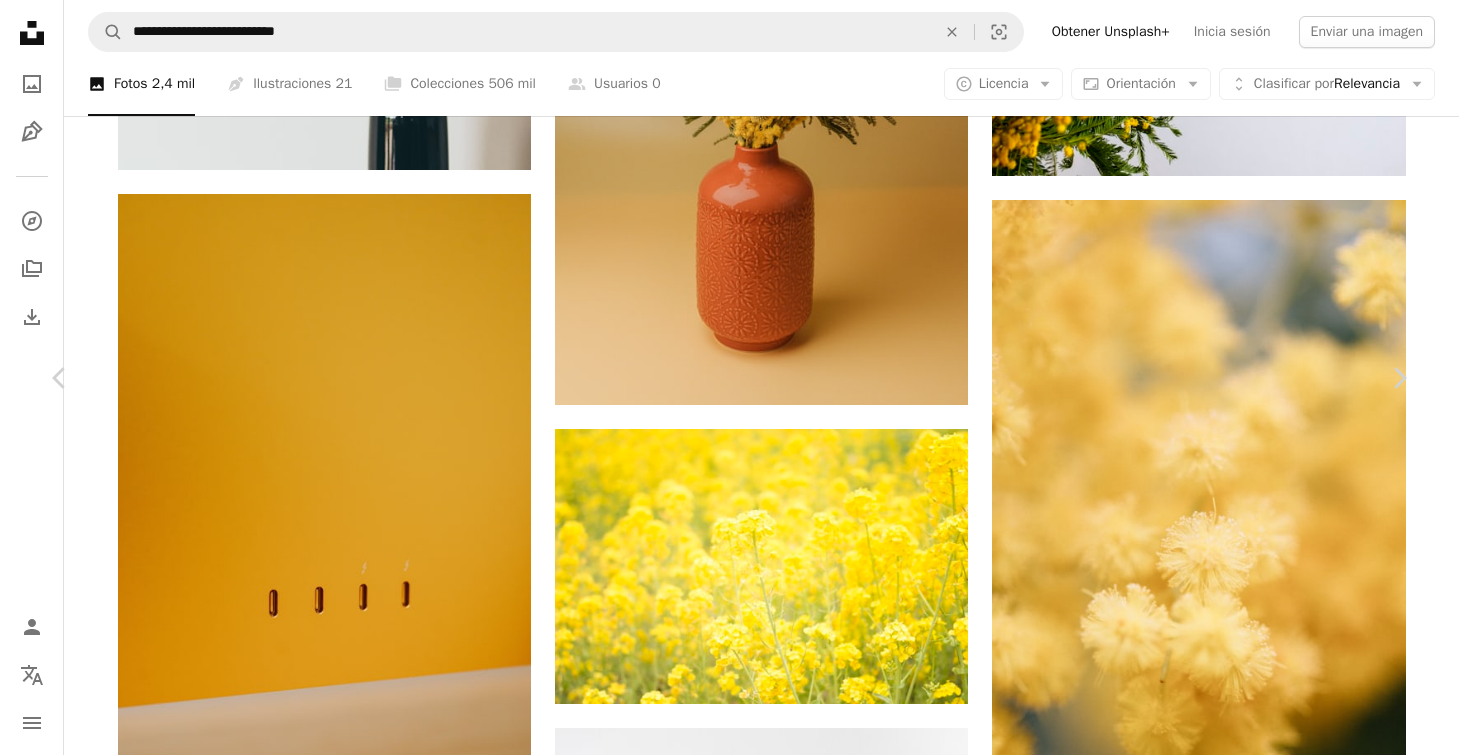 click on "An X shape Chevron left Chevron right [FIRST] [LAST] Para Unsplash+ A heart A plus sign Editar imagen Plus sign for Unsplash+ Descargar gratis Chevron down Zoom in Visualizaciones 332.853 Descargas 3364 Presentado en Fotos , Naturaleza A forward-right arrow Compartir Info icon Información More Actions Calendar outlined Publicado el 29 de marzo de 2024 Safety Uso gratuito bajo la Licencia Unsplash mimosa flor planta naranja flor Imágenes gratuitas Explora imágenes premium relacionadas en iStock | Ahorra un 20 % con el código UNSPLASH20 Ver más en iStock ↗ Imágenes relacionadas A heart A plus sign [FIRST] [LAST] Arrow pointing down Plus sign for Unsplash+ A heart A plus sign [FIRST] [LAST] Para Unsplash+ A lock Descargar A heart A plus sign [FIRST] [LAST] Arrow pointing down A heart A plus sign [FIRST] [LAST] Arrow pointing down A heart A plus sign" at bounding box center [729, 5292] 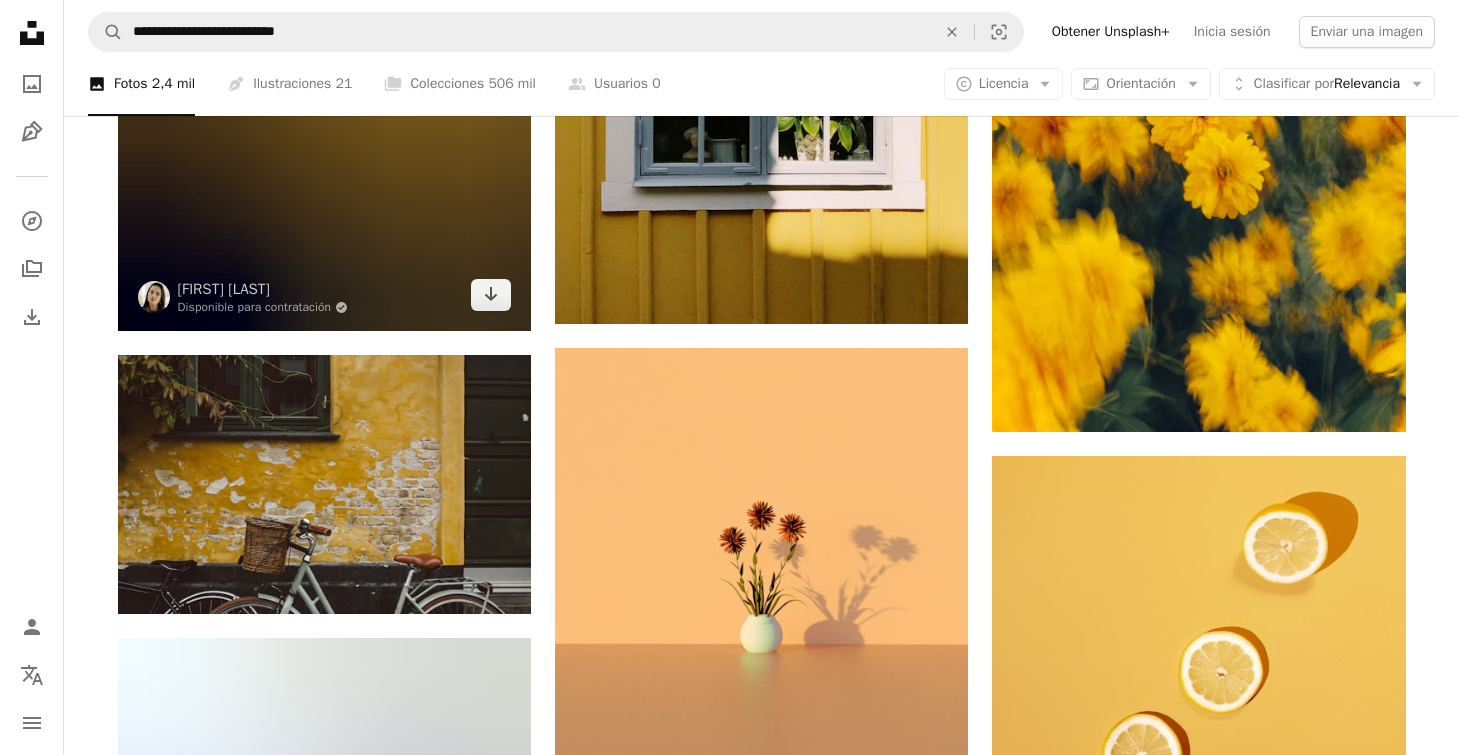 scroll, scrollTop: 22944, scrollLeft: 0, axis: vertical 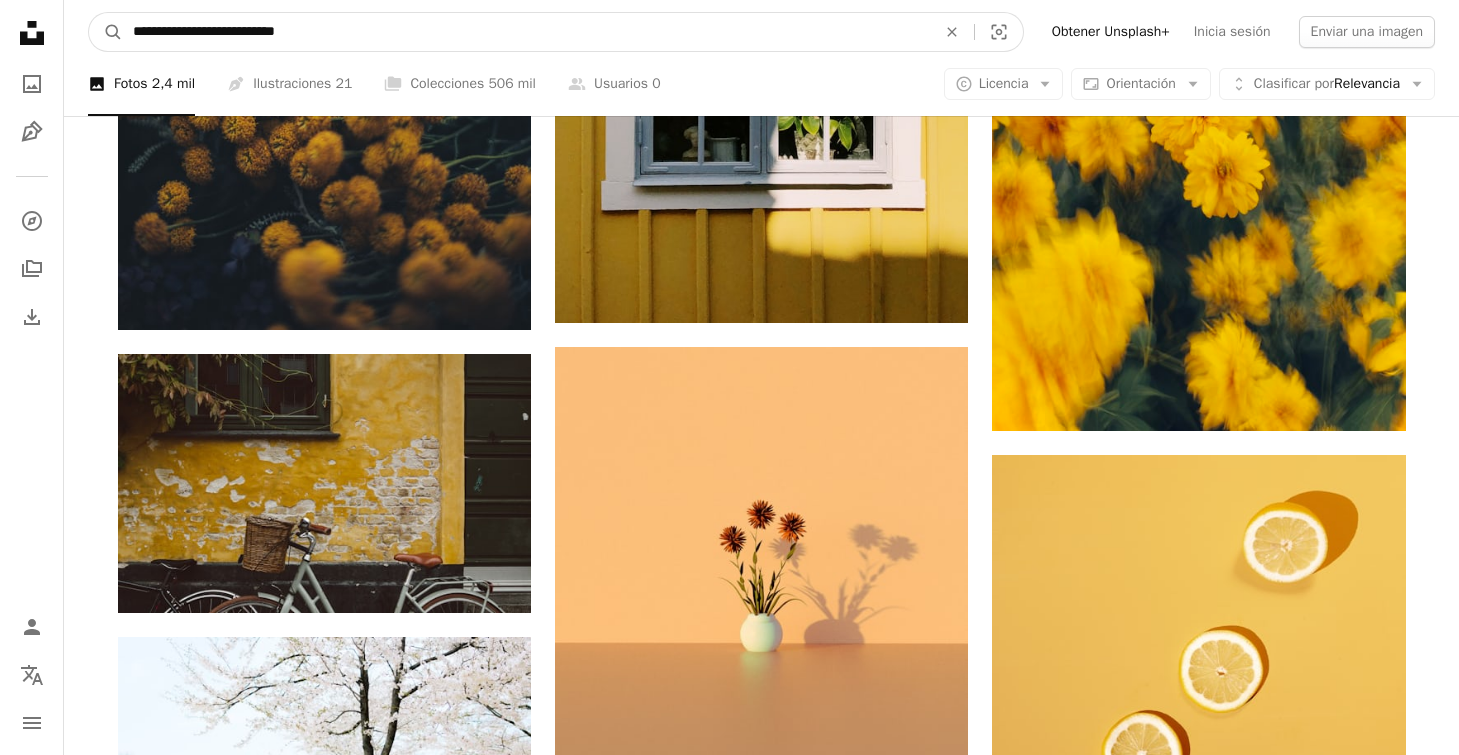 drag, startPoint x: 345, startPoint y: 35, endPoint x: 189, endPoint y: 39, distance: 156.05127 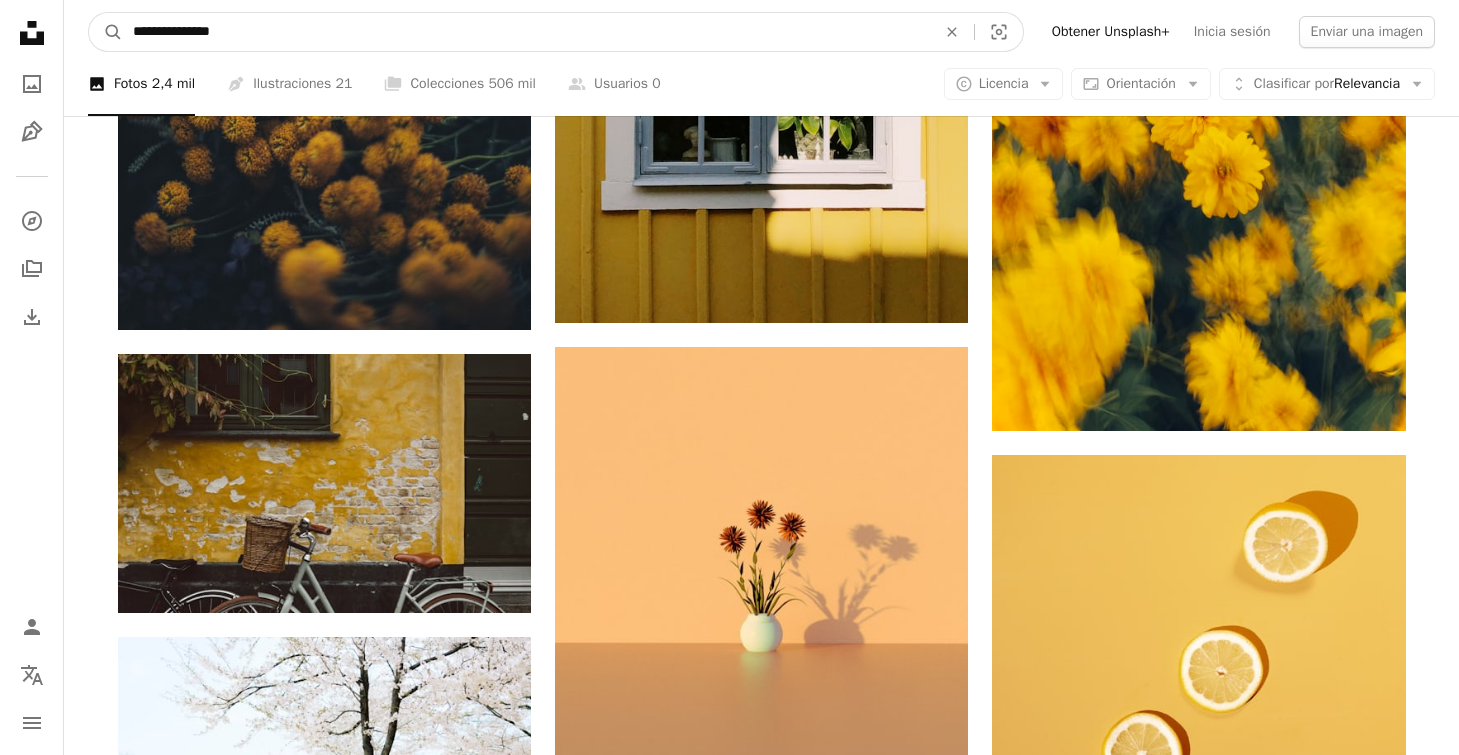 type on "**********" 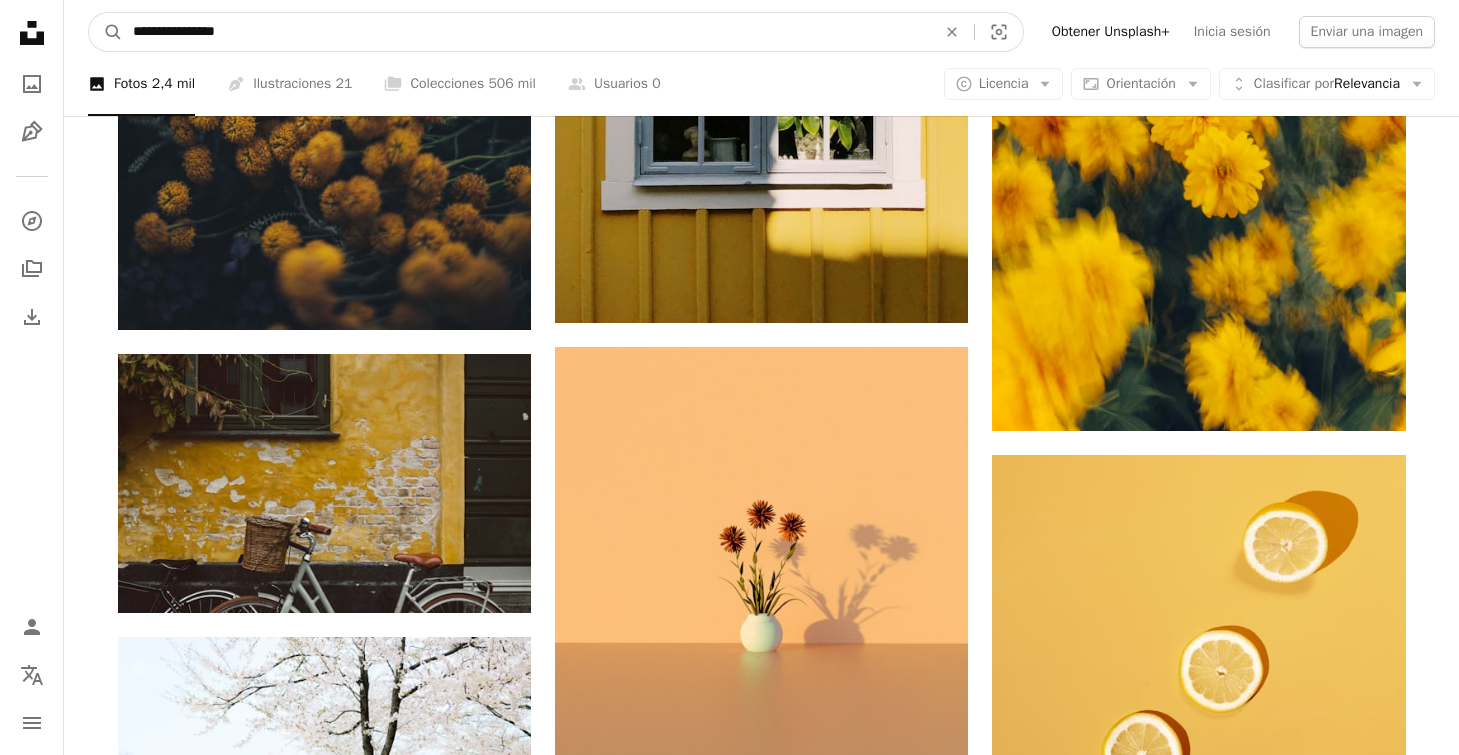 click on "A magnifying glass" at bounding box center (106, 32) 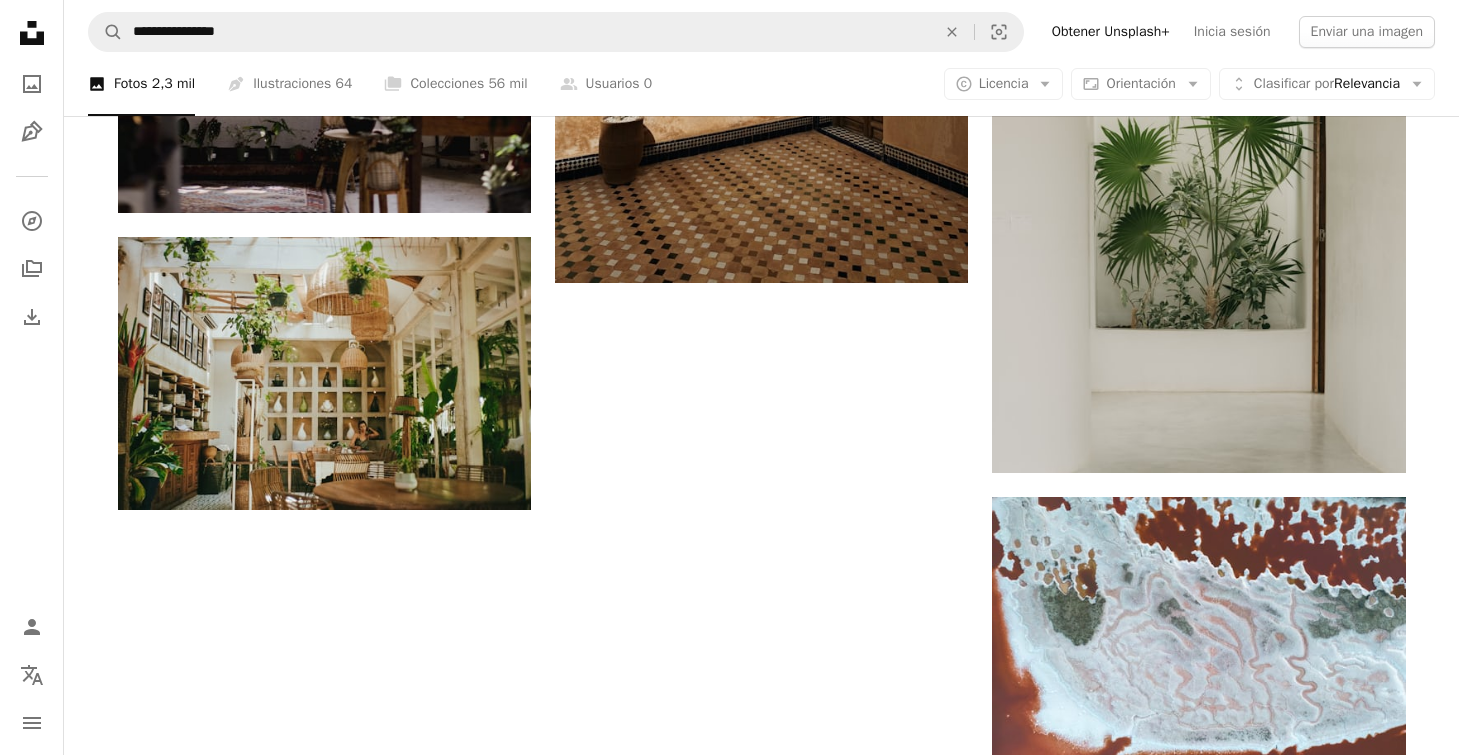 scroll, scrollTop: 3092, scrollLeft: 0, axis: vertical 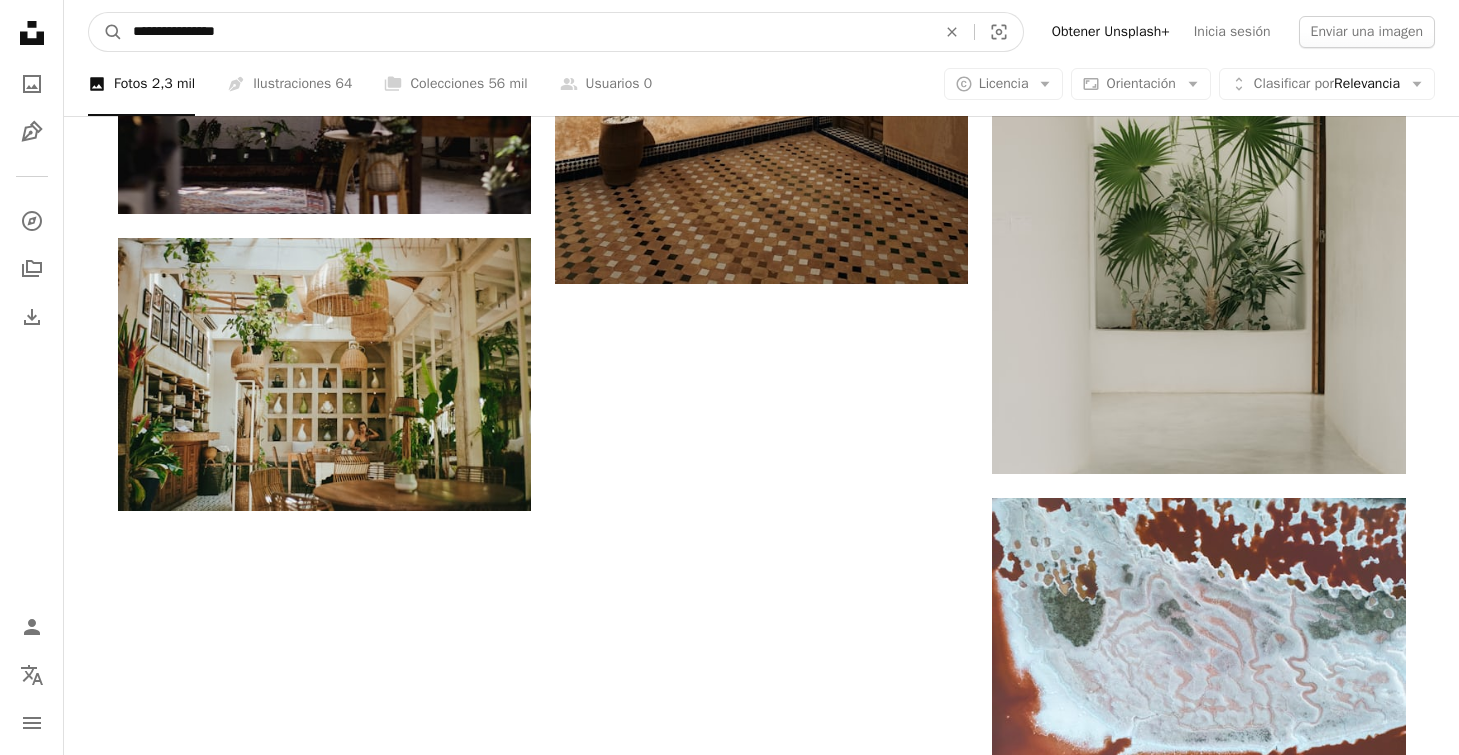 click on "**********" at bounding box center (526, 32) 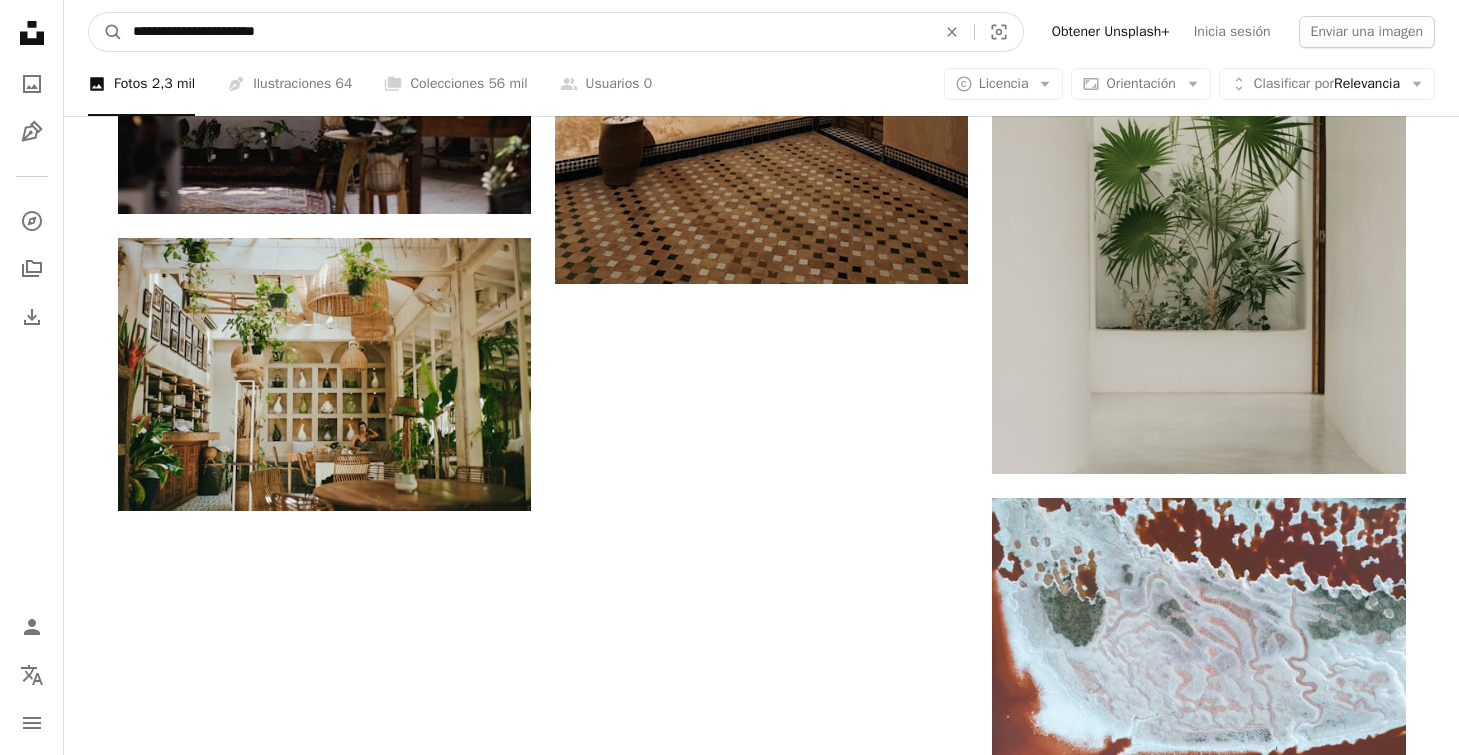type on "**********" 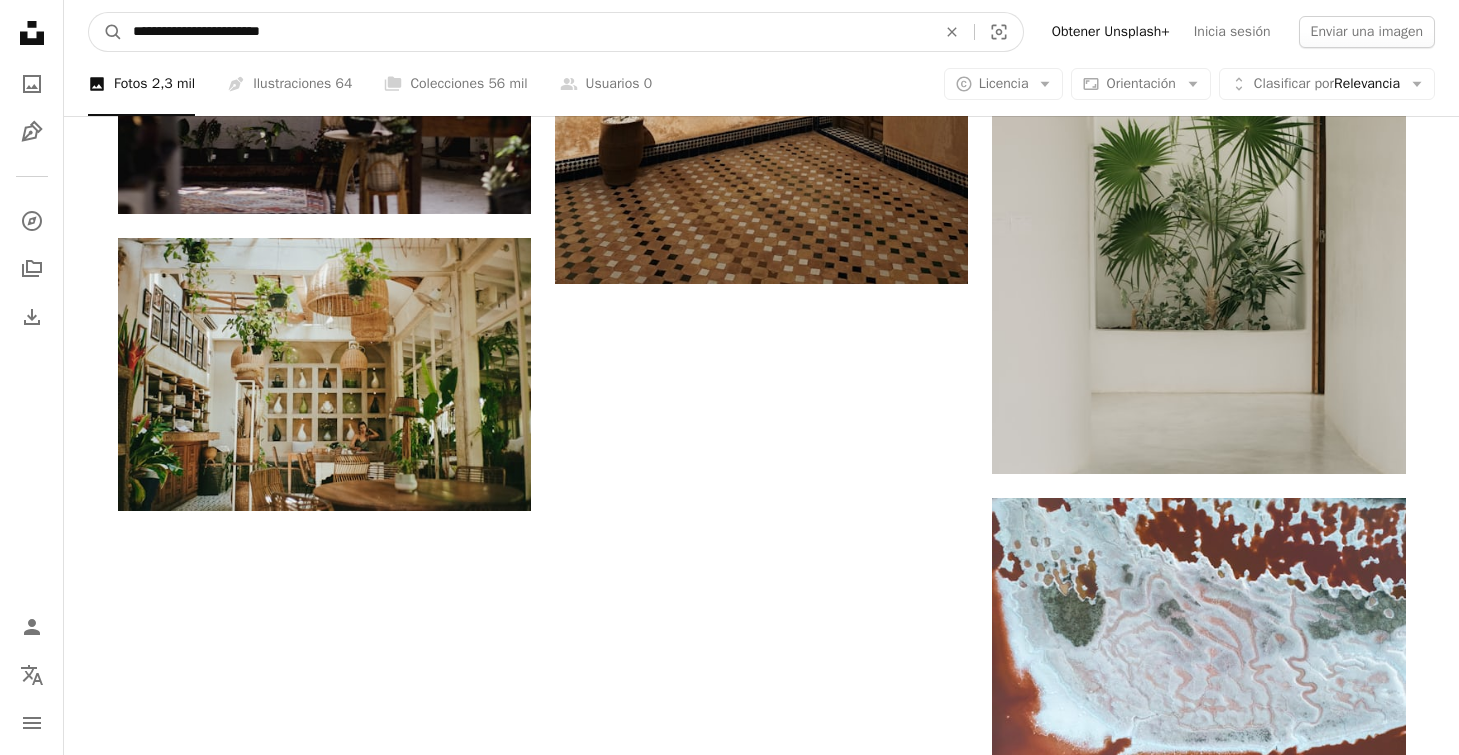 click on "A magnifying glass" at bounding box center [106, 32] 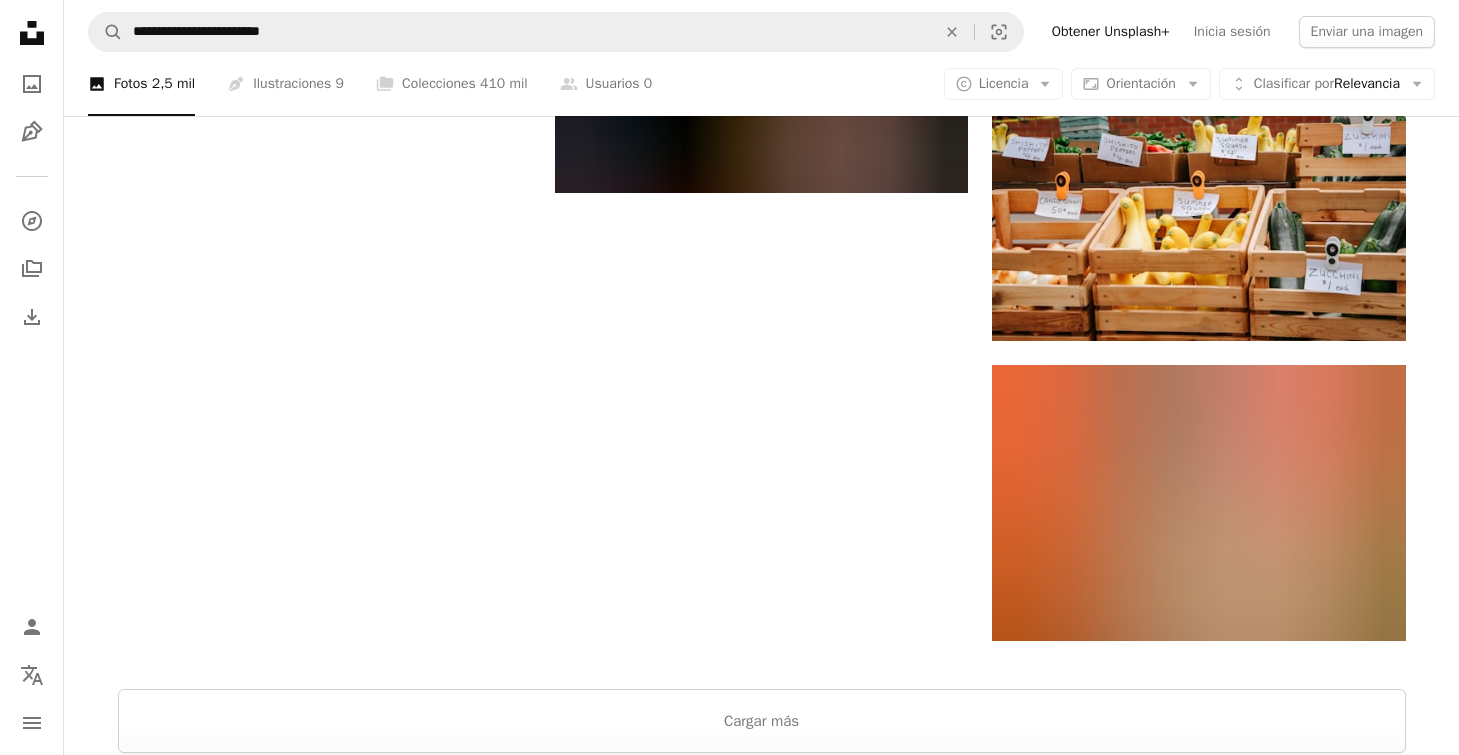 scroll, scrollTop: 2820, scrollLeft: 0, axis: vertical 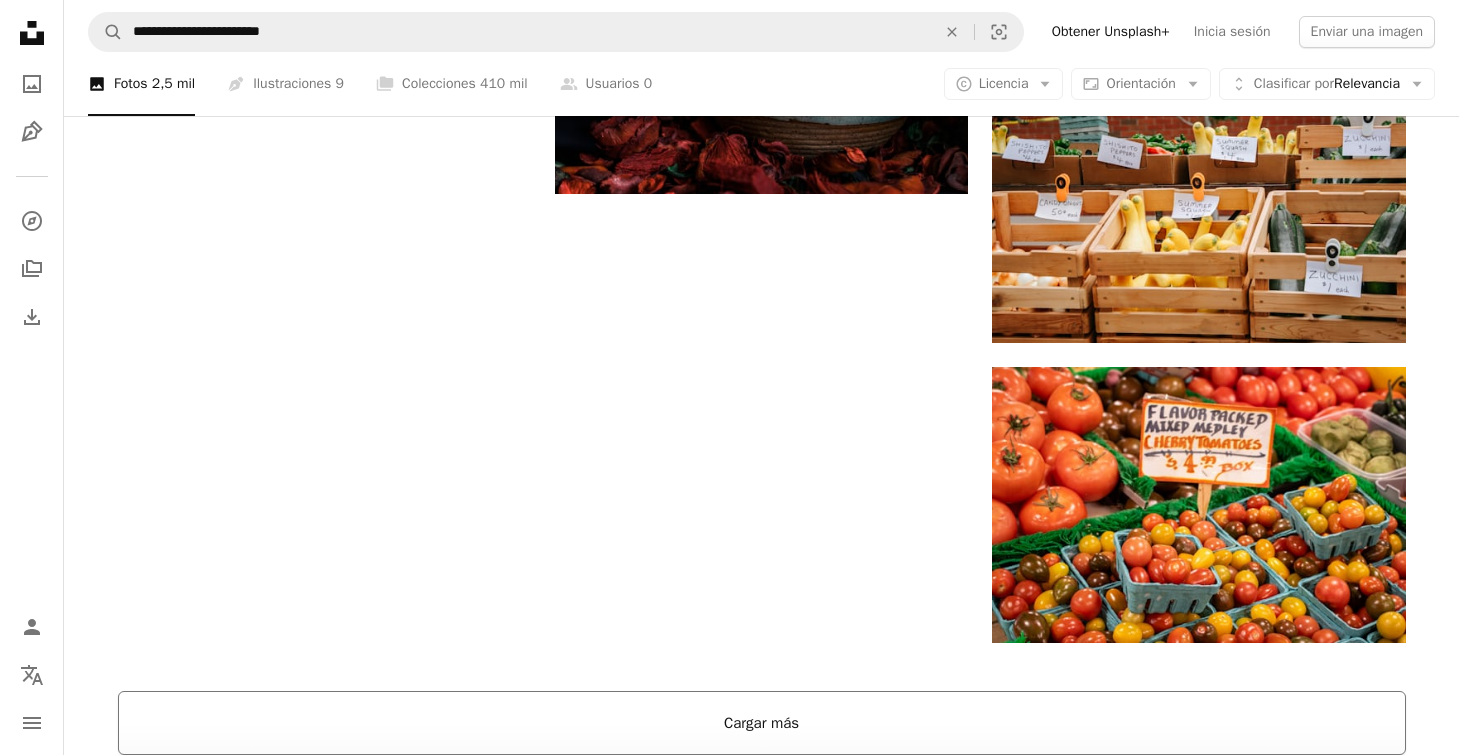 click on "Cargar más" at bounding box center [762, 723] 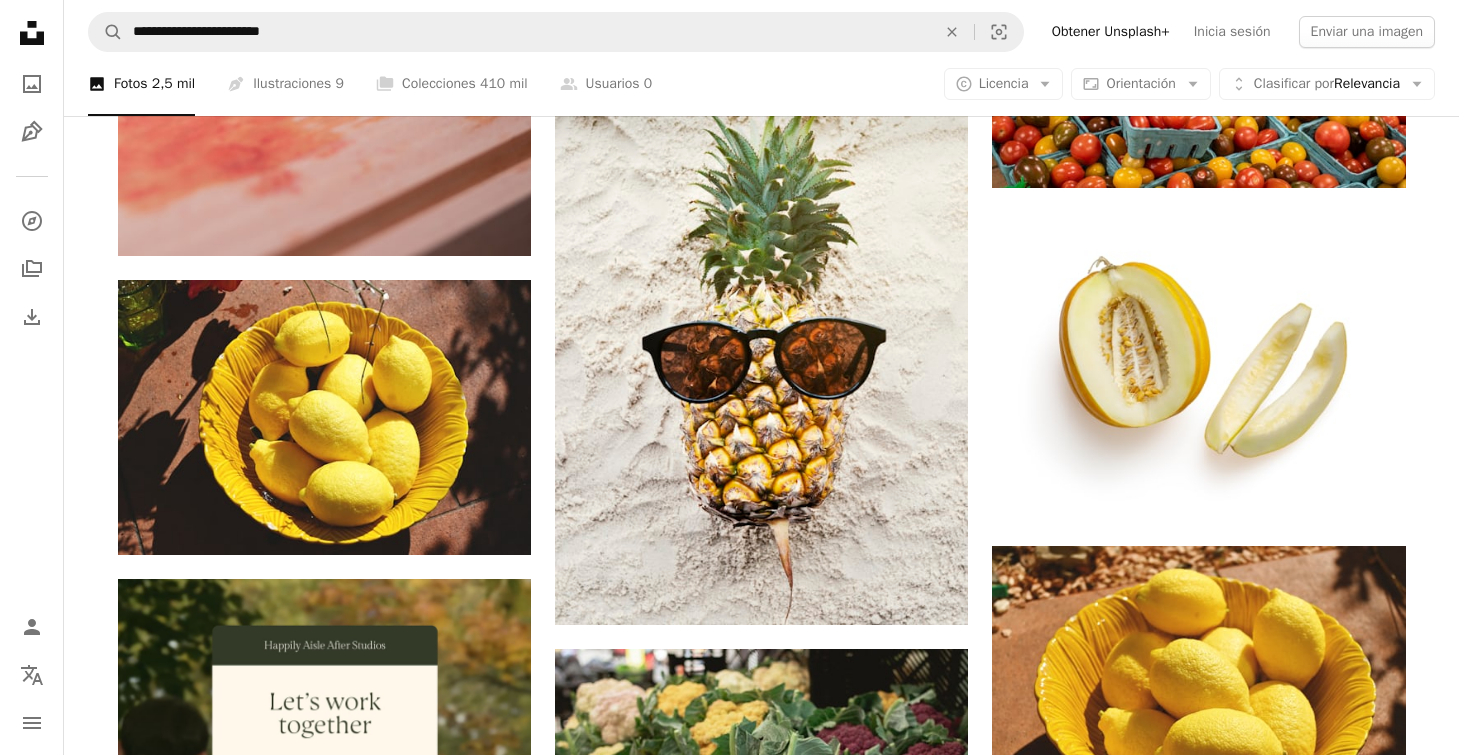 scroll, scrollTop: 3274, scrollLeft: 0, axis: vertical 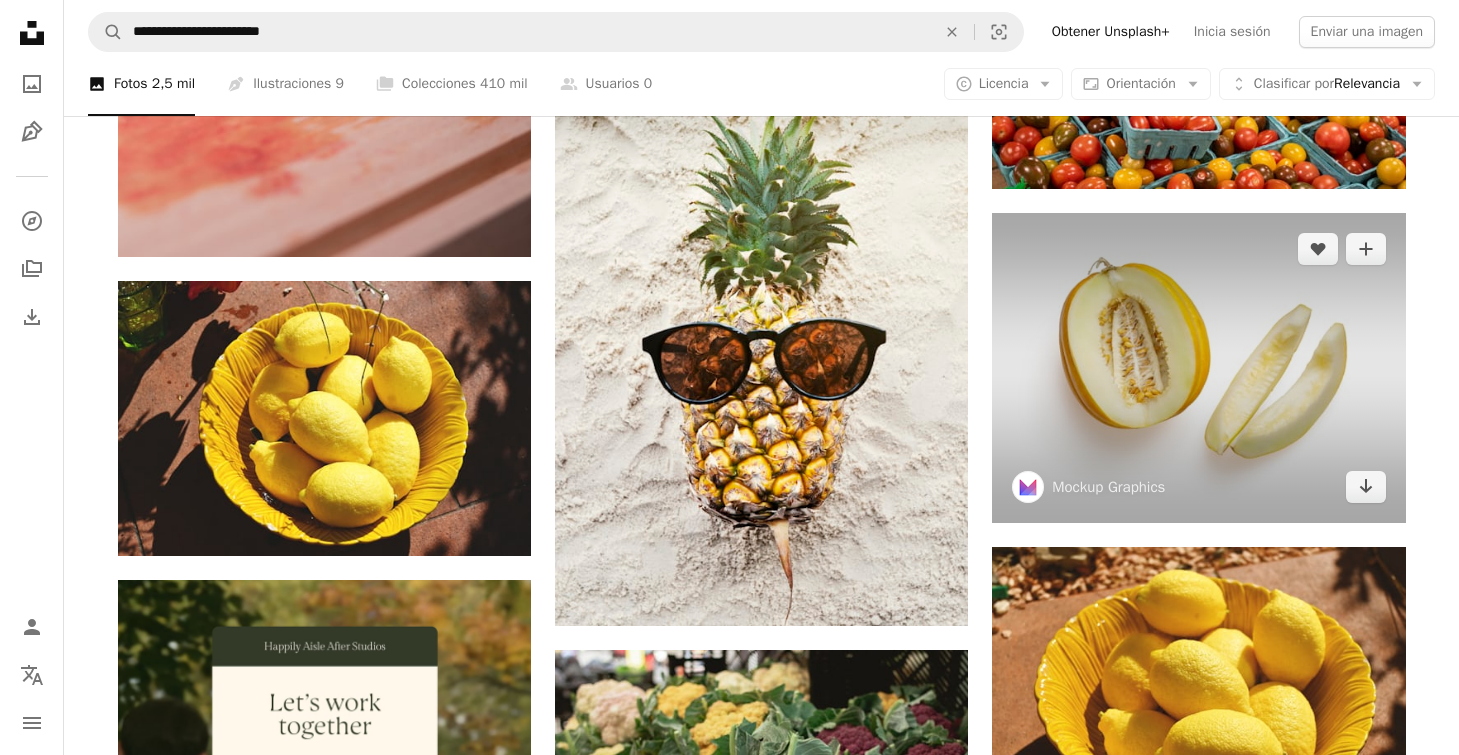 click at bounding box center [1198, 368] 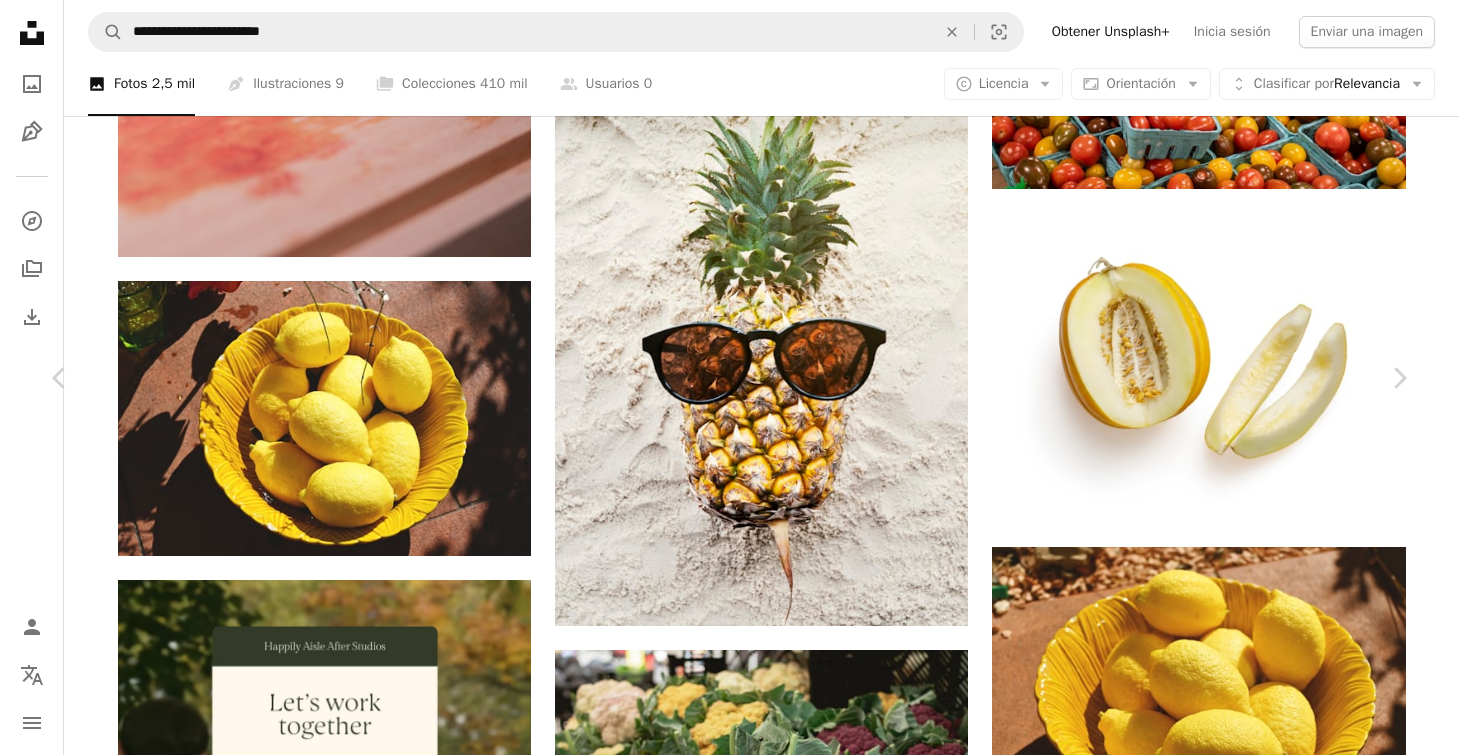 click on "Descargar gratis" at bounding box center [1218, 5680] 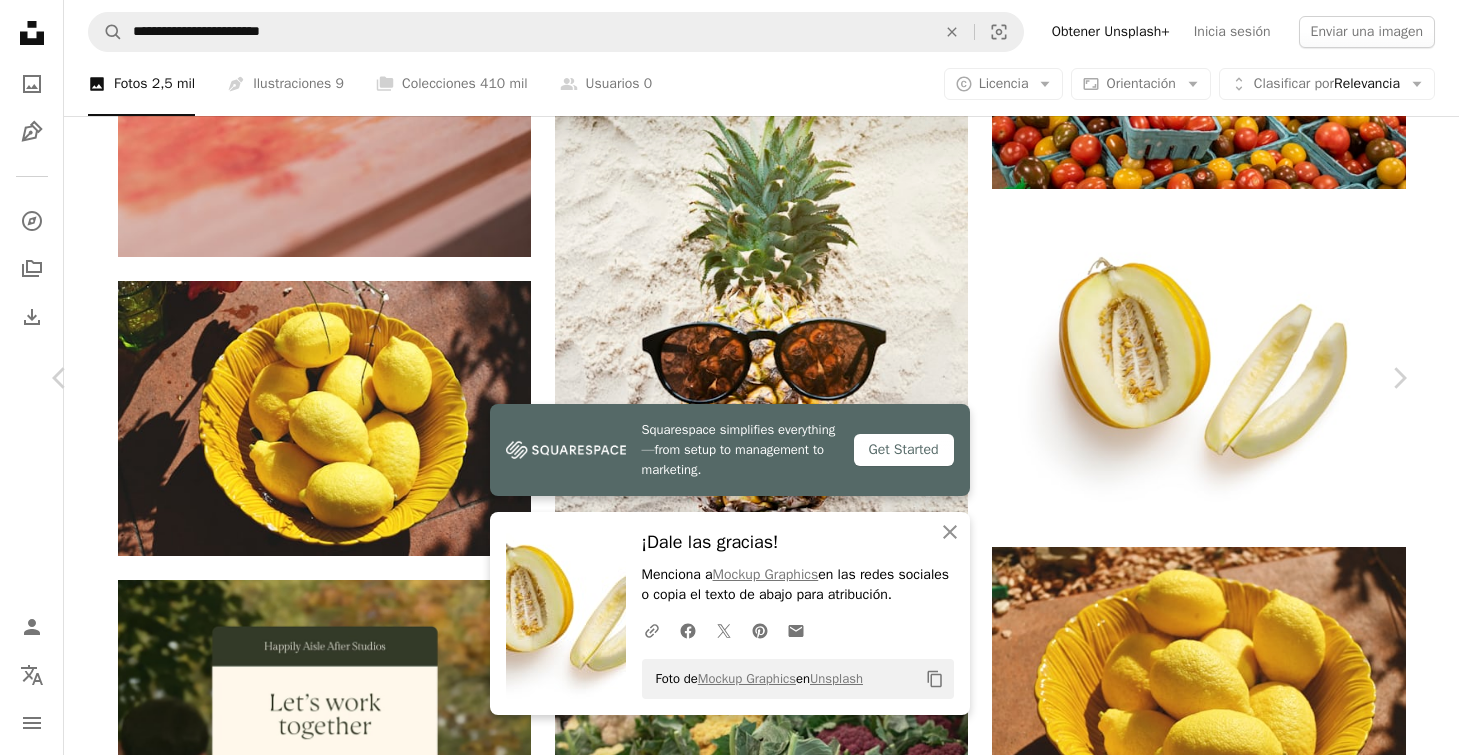 click on "An X shape Chevron left Chevron right Squarespace simplifies everything—from setup to management to marketing. Get Started An X shape Cerrar ¡Dale las gracias! Menciona a [FIRST] [LAST] en las redes sociales o copia el texto de abajo para atribución. A URL sharing icon (chains) Facebook icon X (formerly Twitter) icon Pinterest icon An envelope Foto de [FIRST] [LAST] en Unsplash Copy content [FIRST] [LAST] [FIRST] [LAST] A heart A plus sign Editar imagen Plus sign for Unsplash+ Descargar gratis Chevron down Zoom in Visualizaciones 664.055 Descargas 5633 A forward-right arrow Compartir Info icon Información More Actions Calendar outlined Publicado el 11 de marzo de 2021 Safety Uso gratuito bajo la Licencia Unsplash víveres Fondo blanco fruta Alimentación saludable amarillo sano limpio fresco Arriba orgánico vegano melón cortar aislado frescura sabroso loncha jugoso vegetariano maduro Fondos de pantalla HD Explora imágenes premium relacionadas en iStock | Ver más en iStock ↗" at bounding box center [729, 6010] 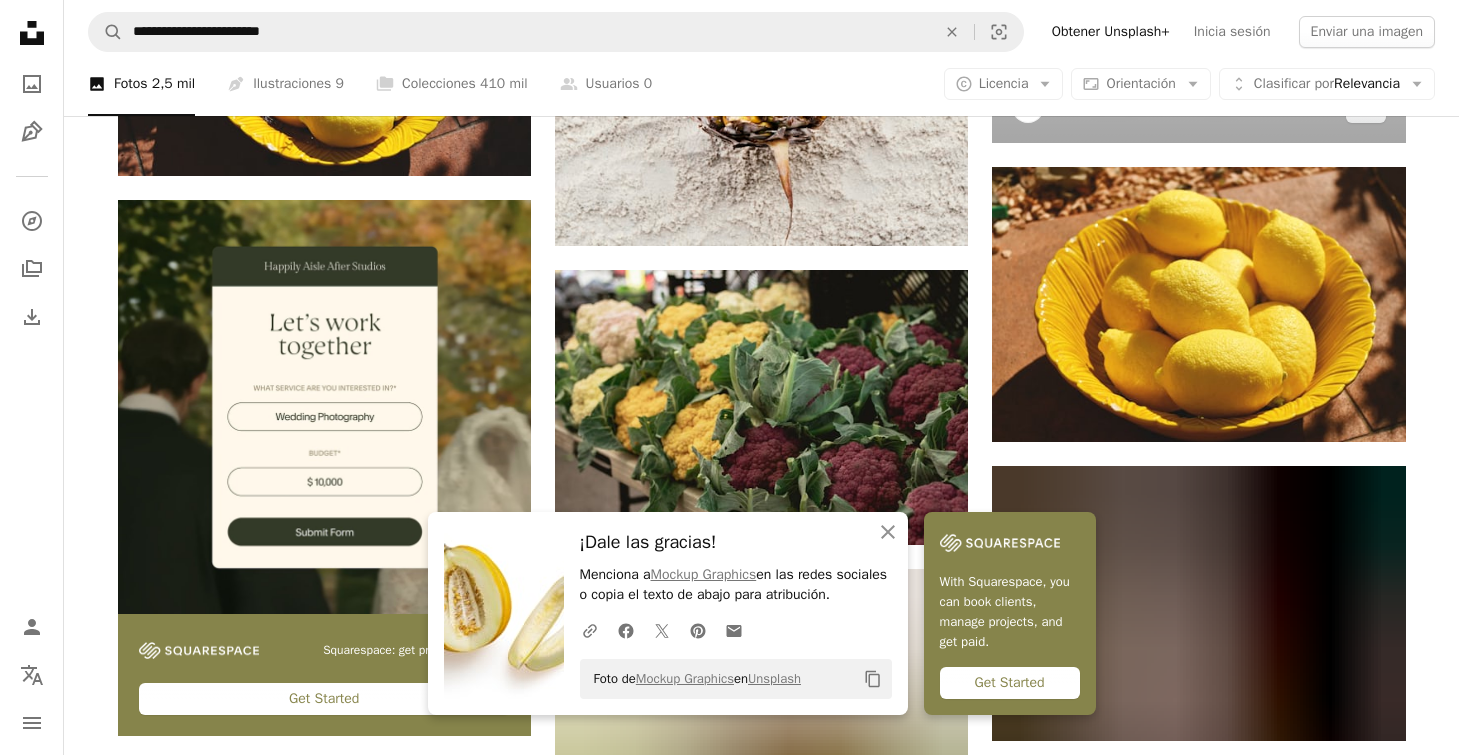 scroll, scrollTop: 3665, scrollLeft: 0, axis: vertical 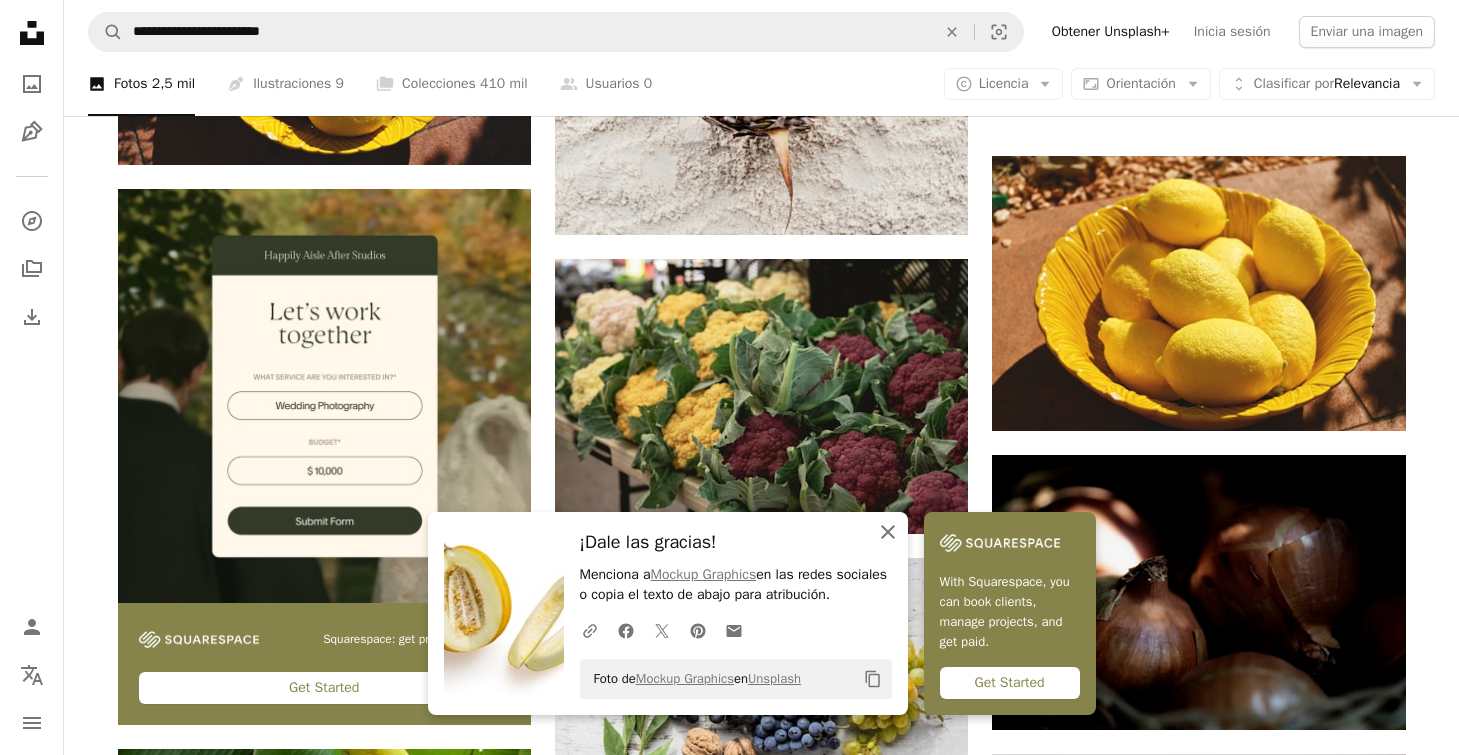 click on "An X shape" 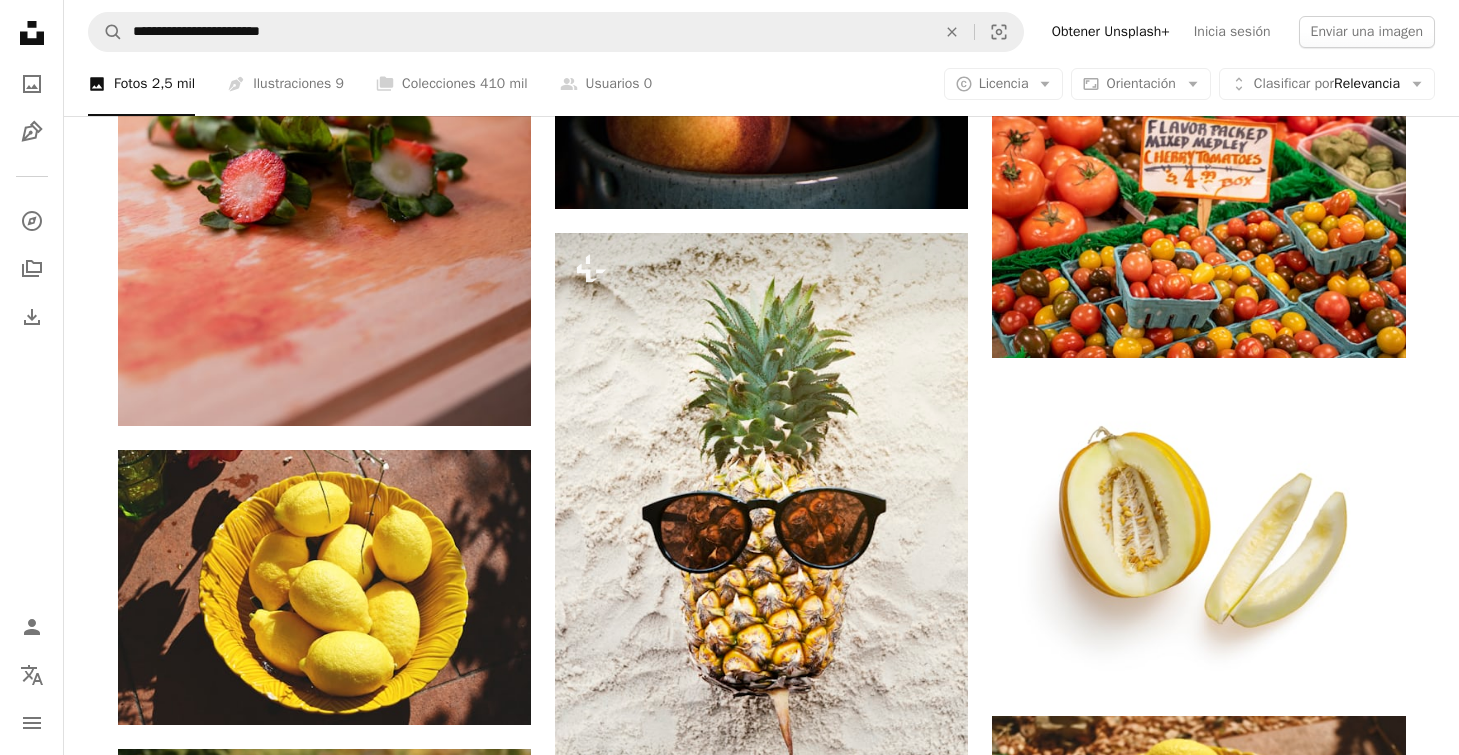scroll, scrollTop: 3111, scrollLeft: 0, axis: vertical 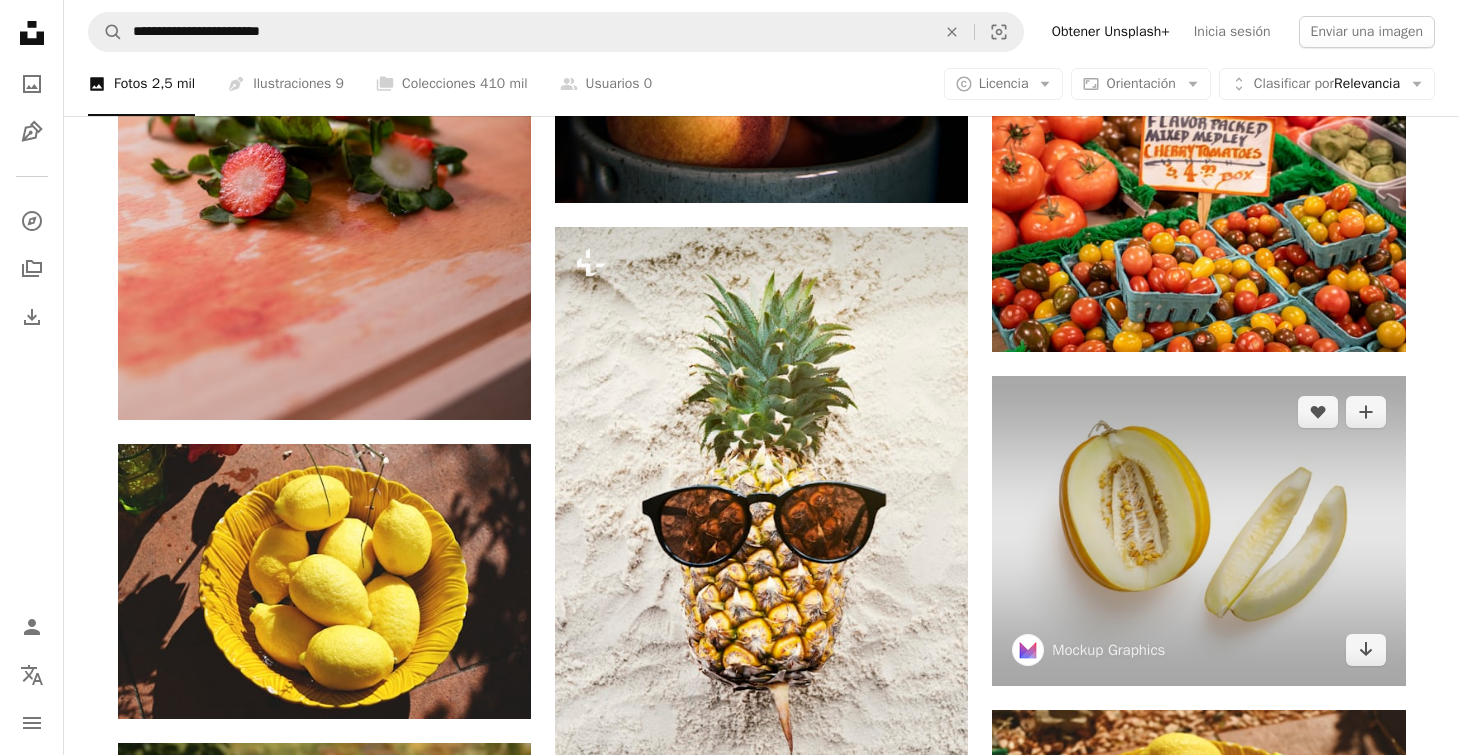 click at bounding box center [1198, 531] 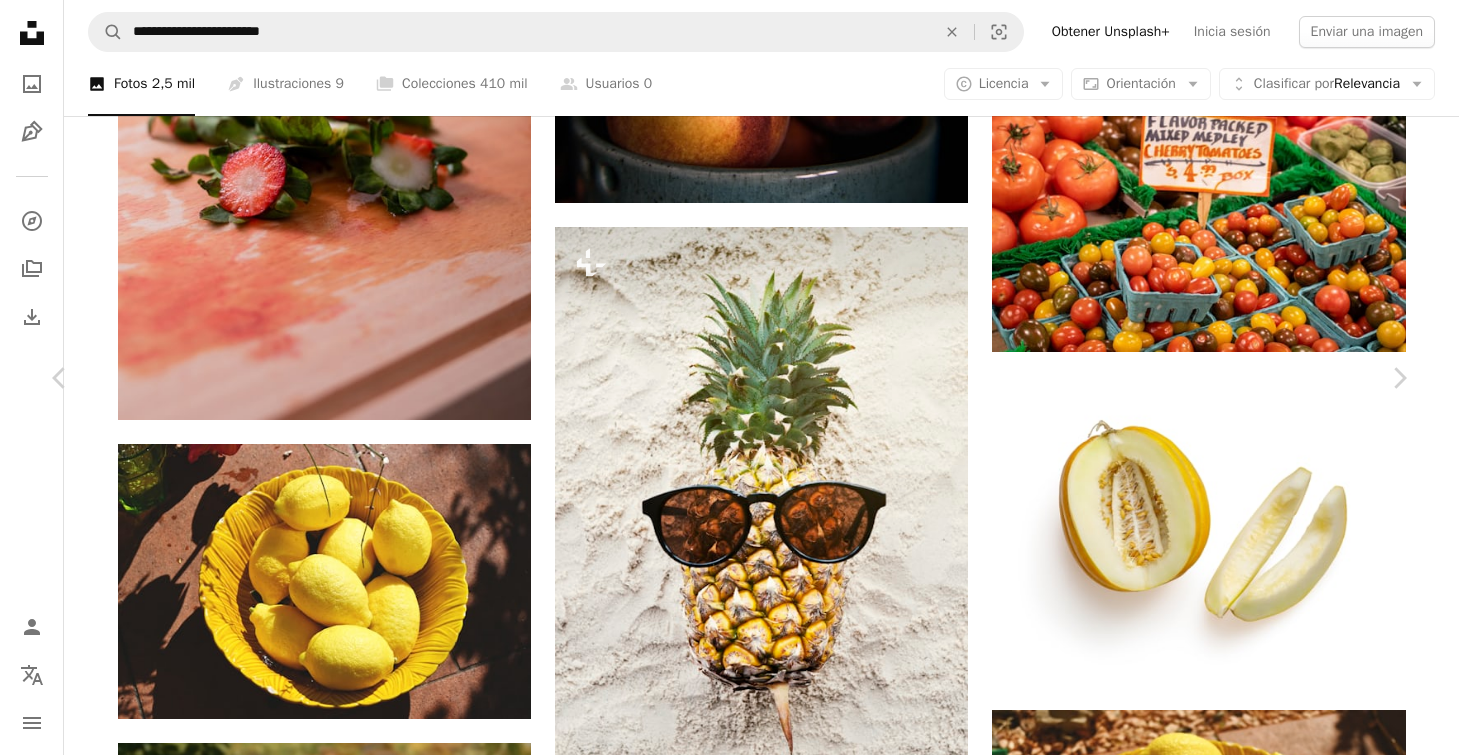 scroll, scrollTop: 2501, scrollLeft: 0, axis: vertical 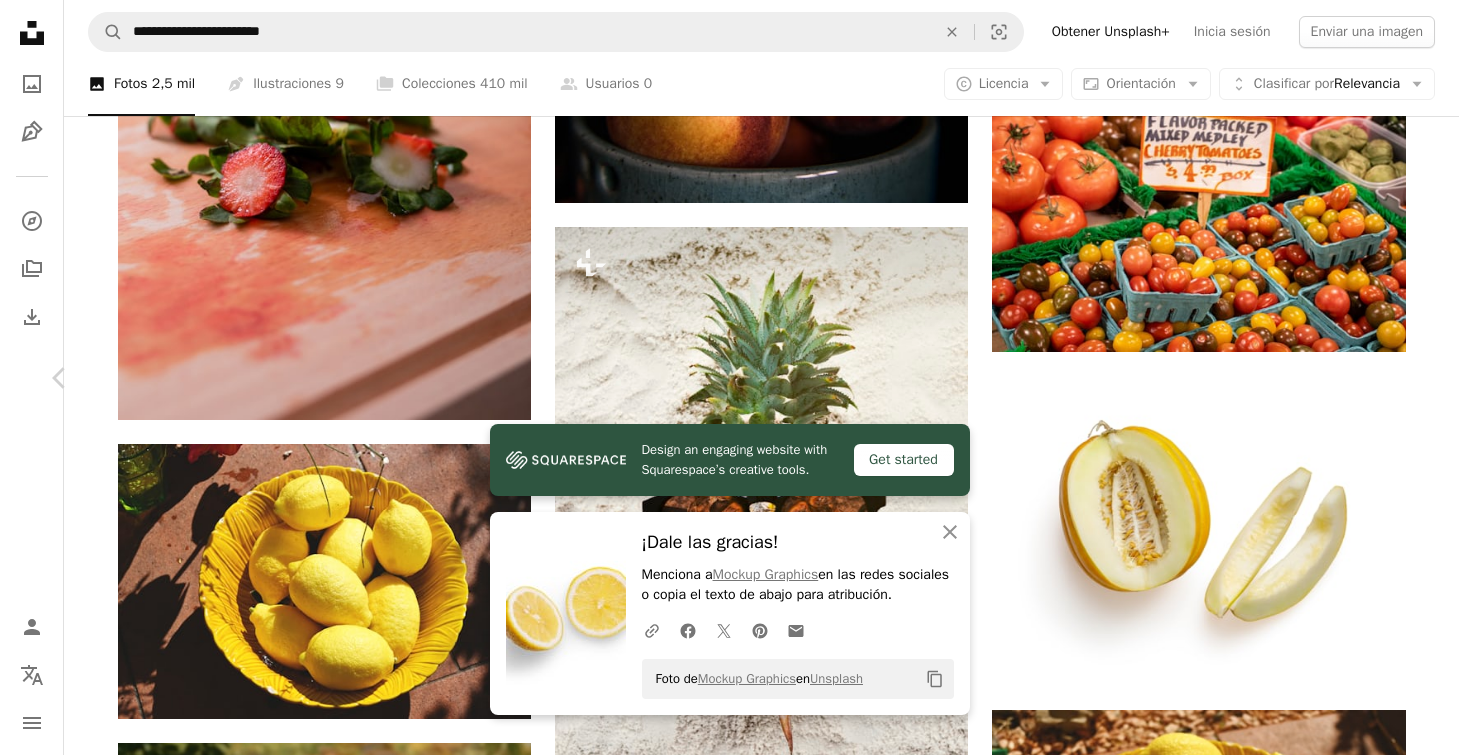 click on "Chevron right" at bounding box center (1399, 378) 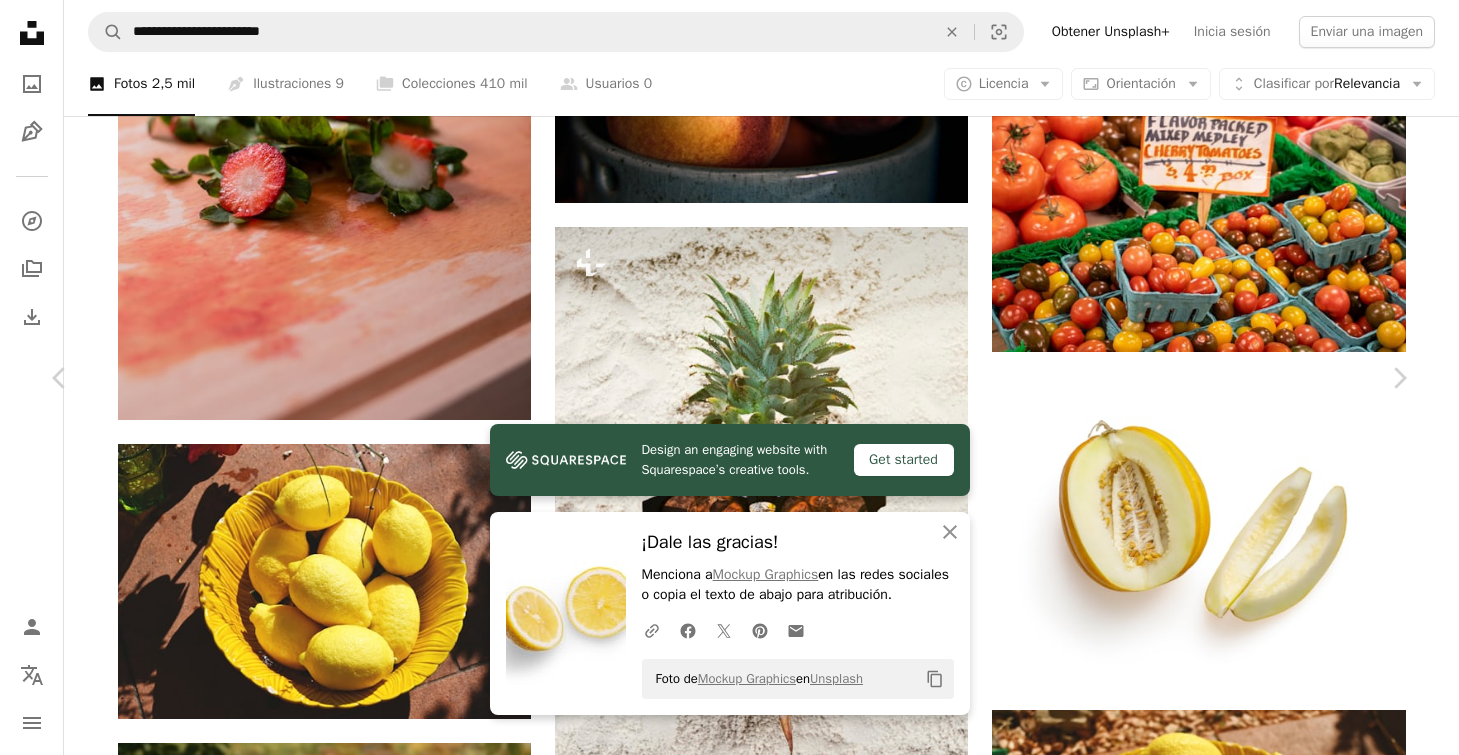 scroll, scrollTop: 1096, scrollLeft: 0, axis: vertical 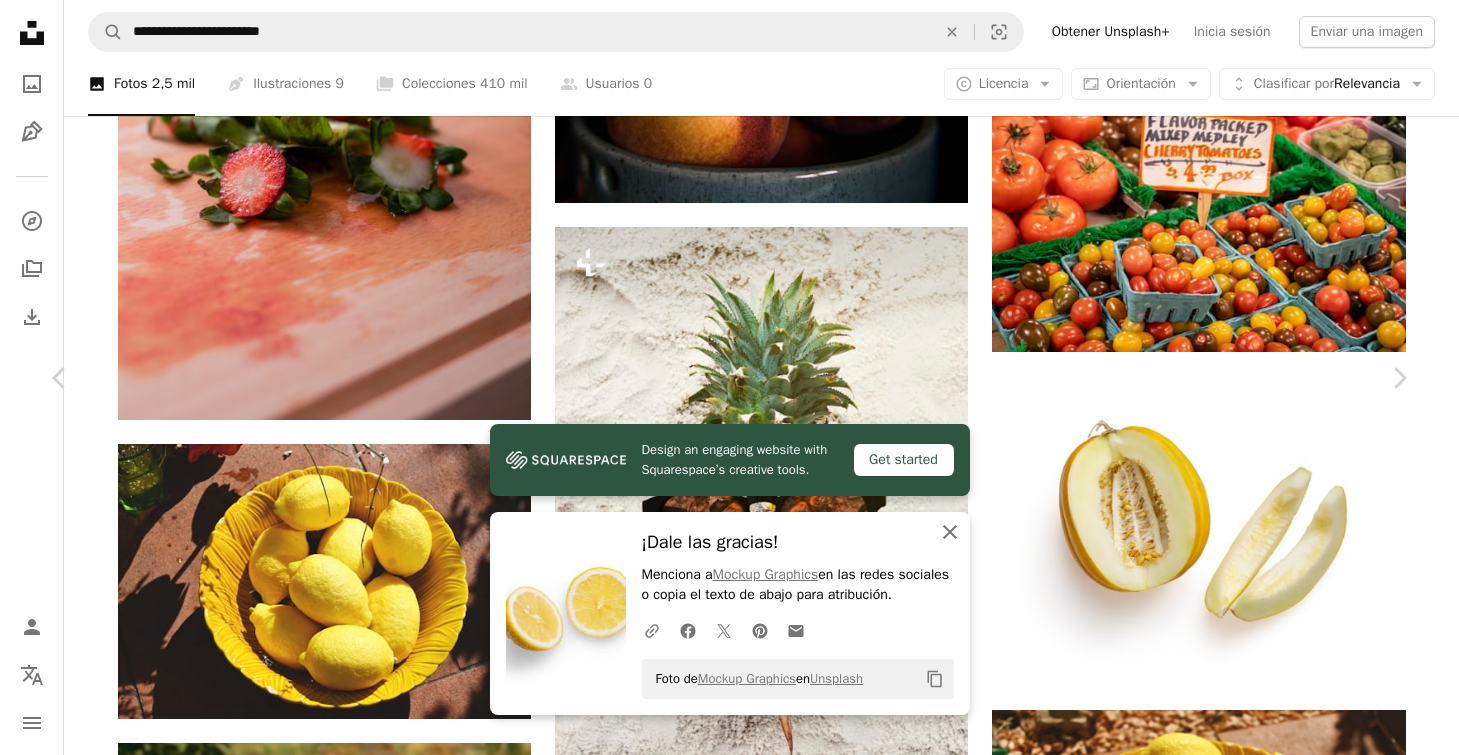 click on "An X shape" 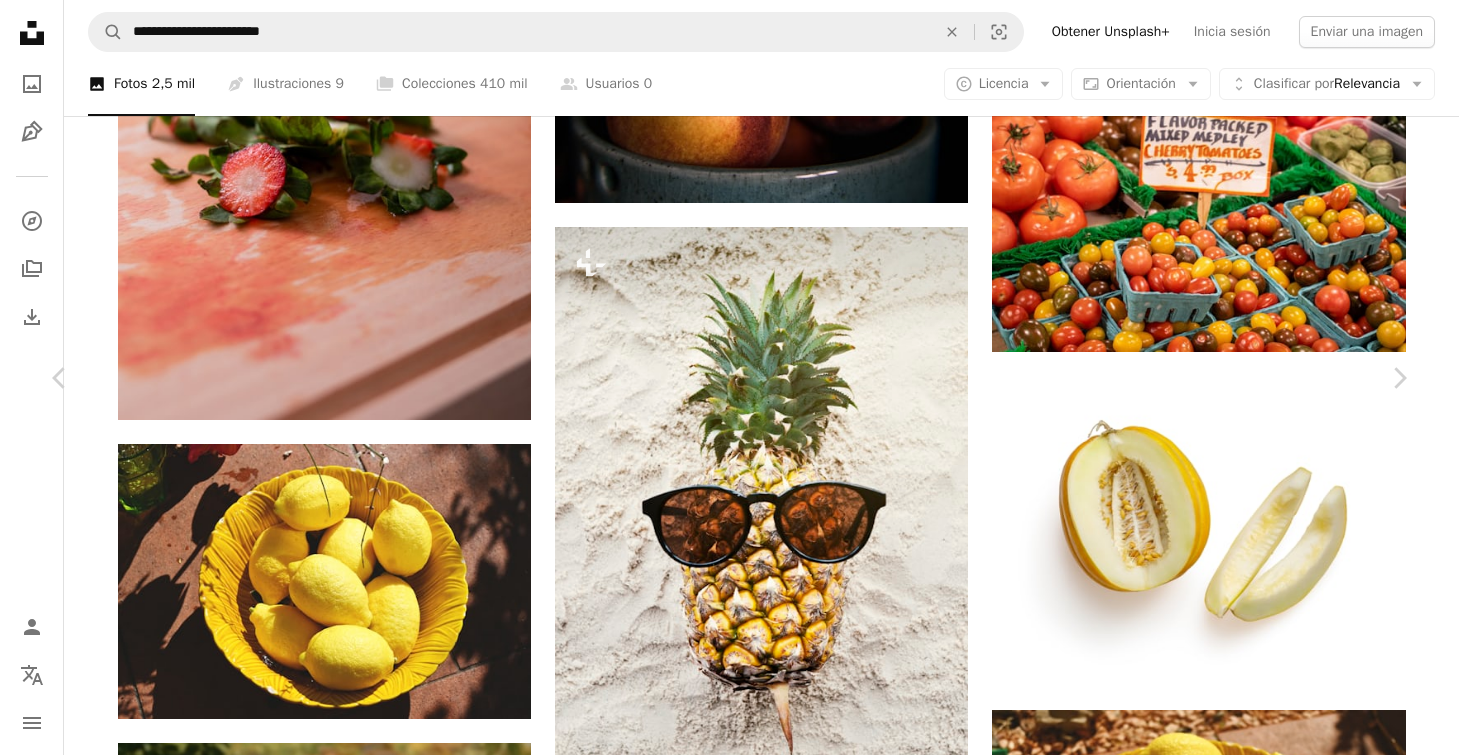 scroll, scrollTop: 2889, scrollLeft: 0, axis: vertical 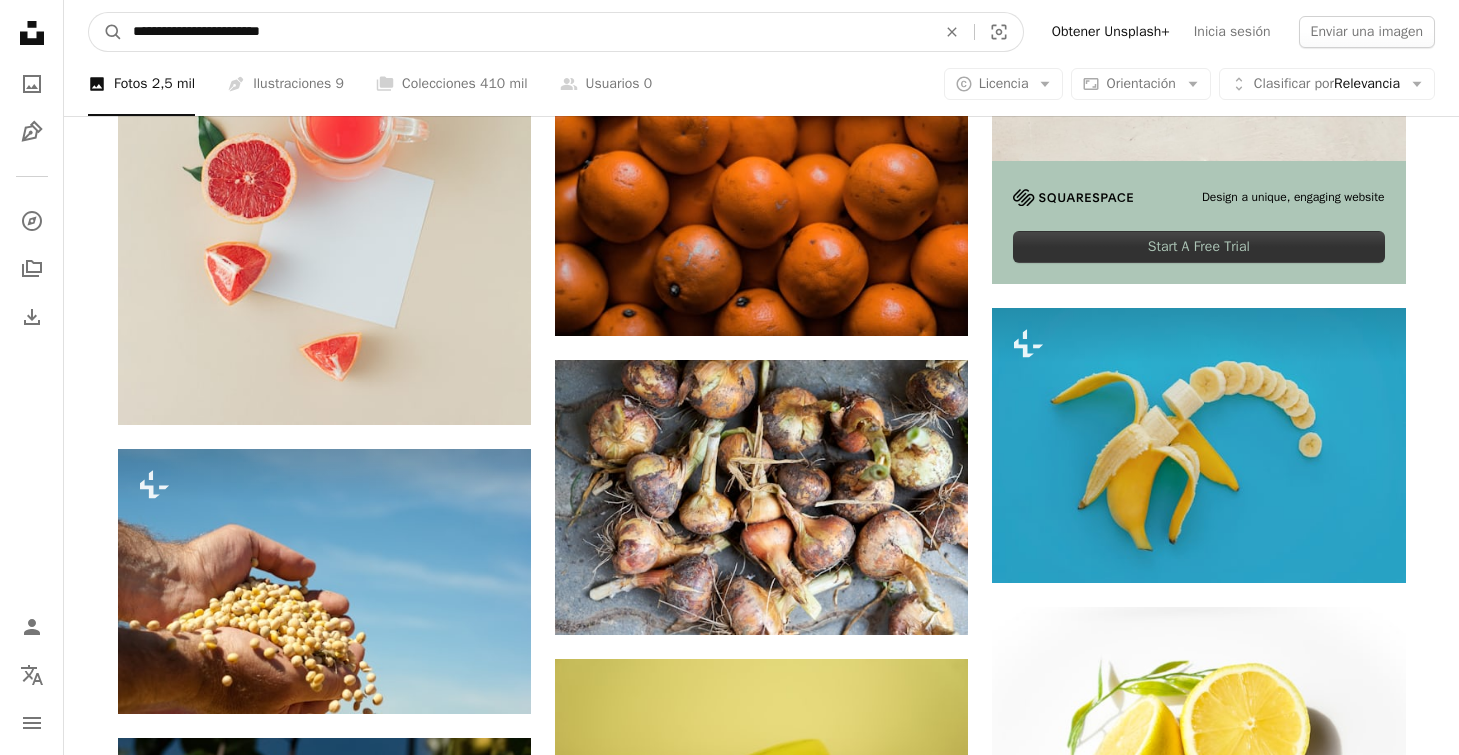 click on "**********" at bounding box center [526, 32] 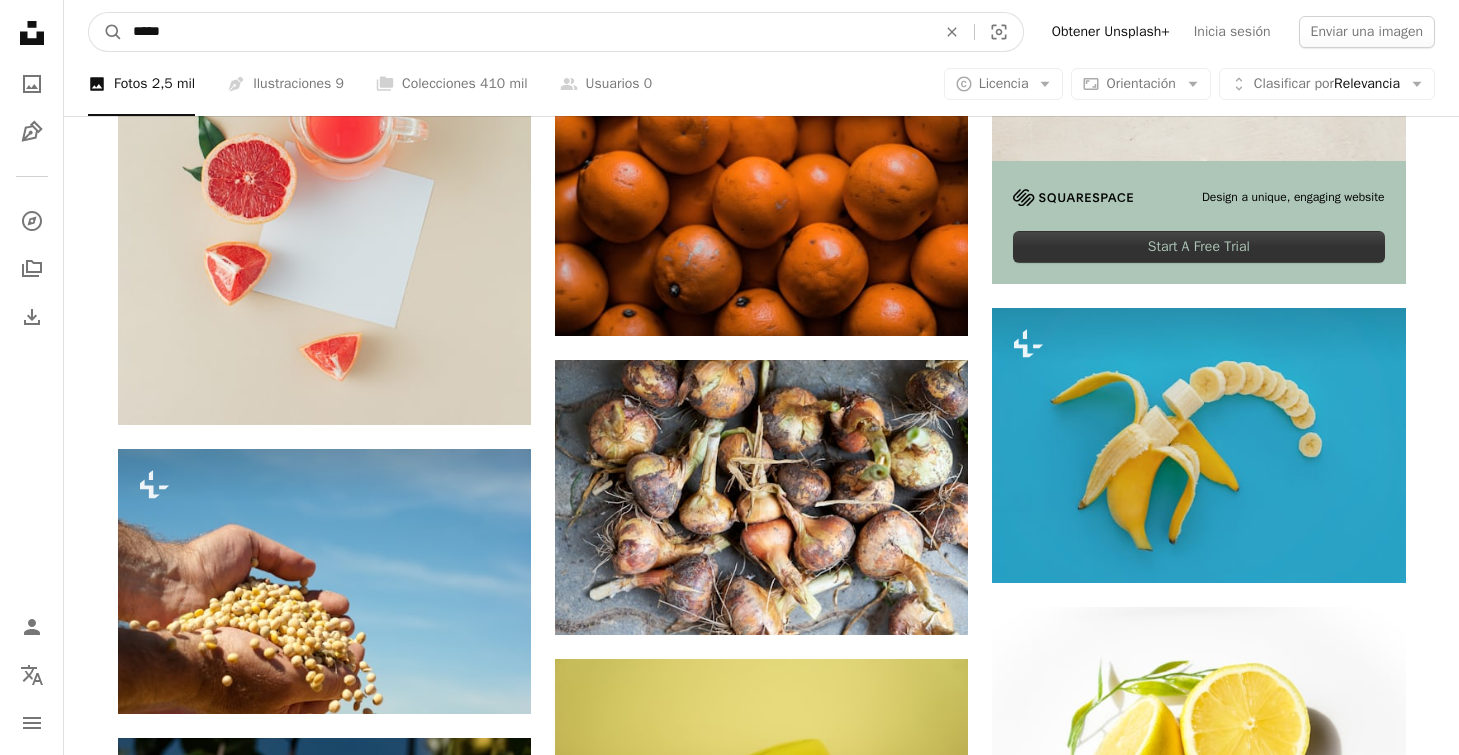 type on "******" 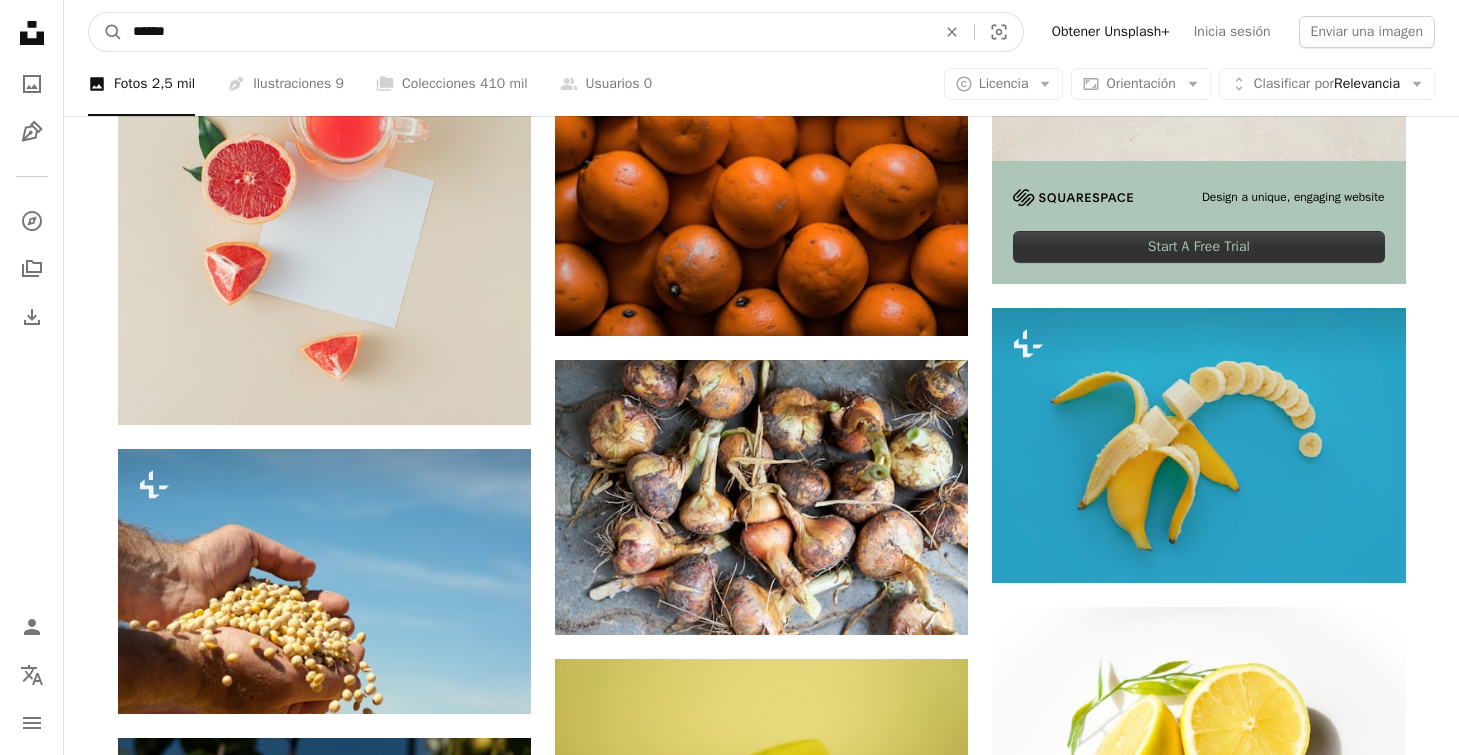 click on "A magnifying glass" at bounding box center [106, 32] 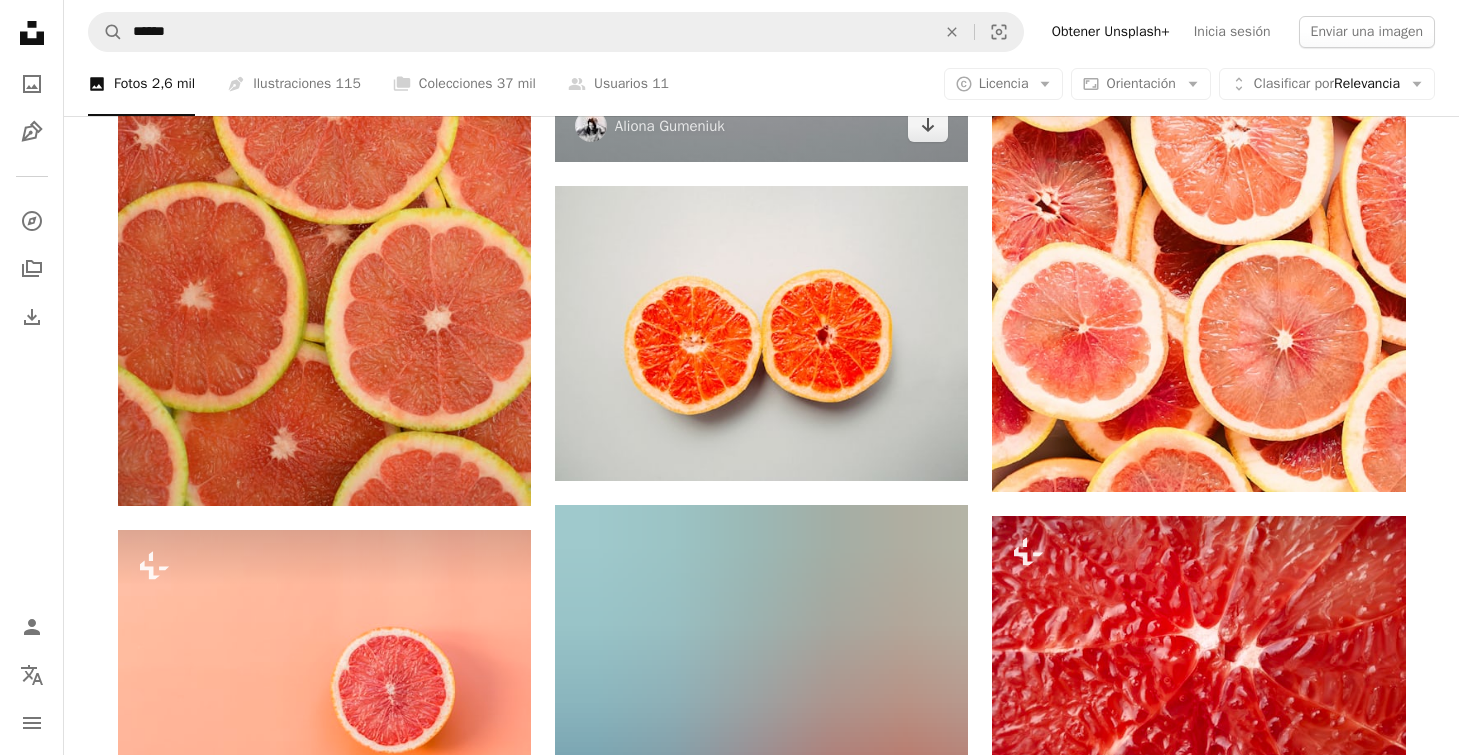 scroll, scrollTop: 1764, scrollLeft: 0, axis: vertical 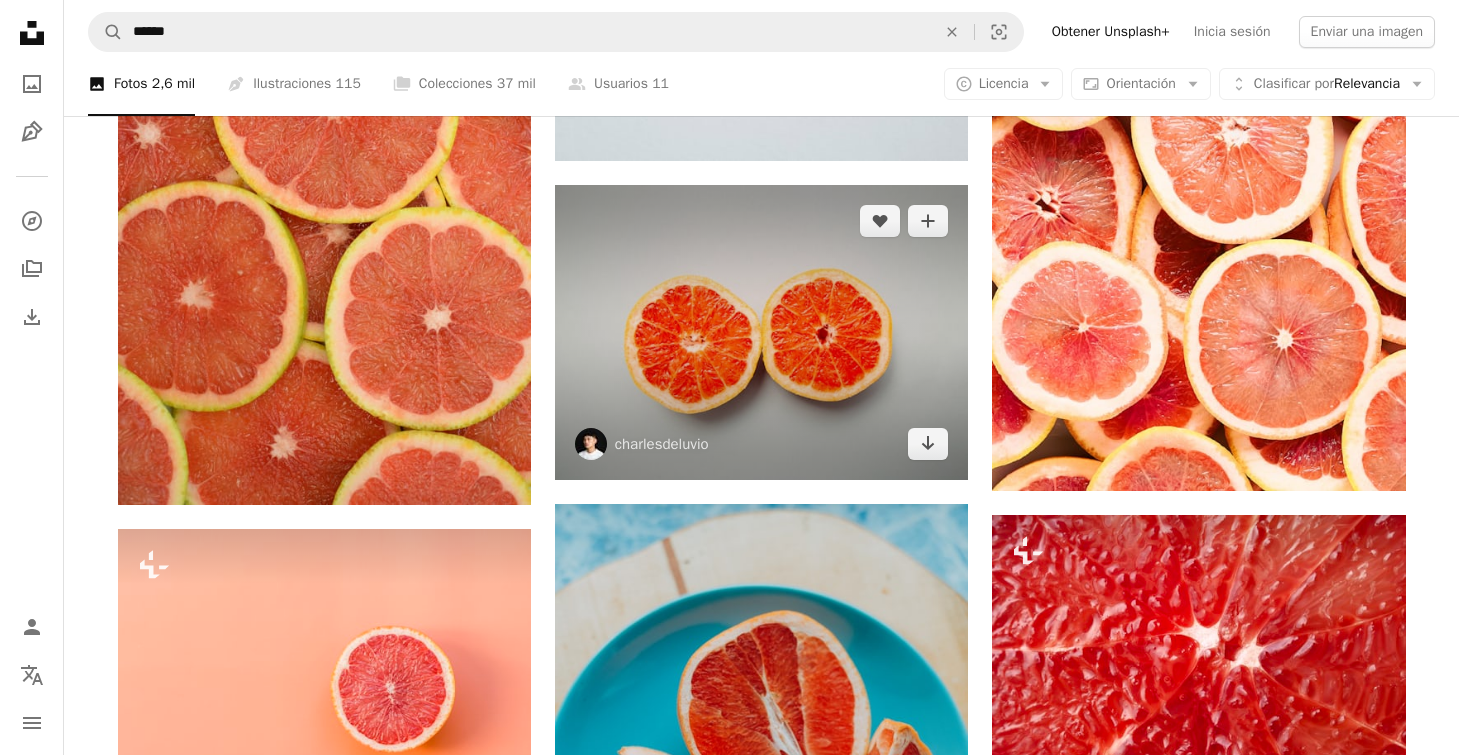 click at bounding box center [761, 332] 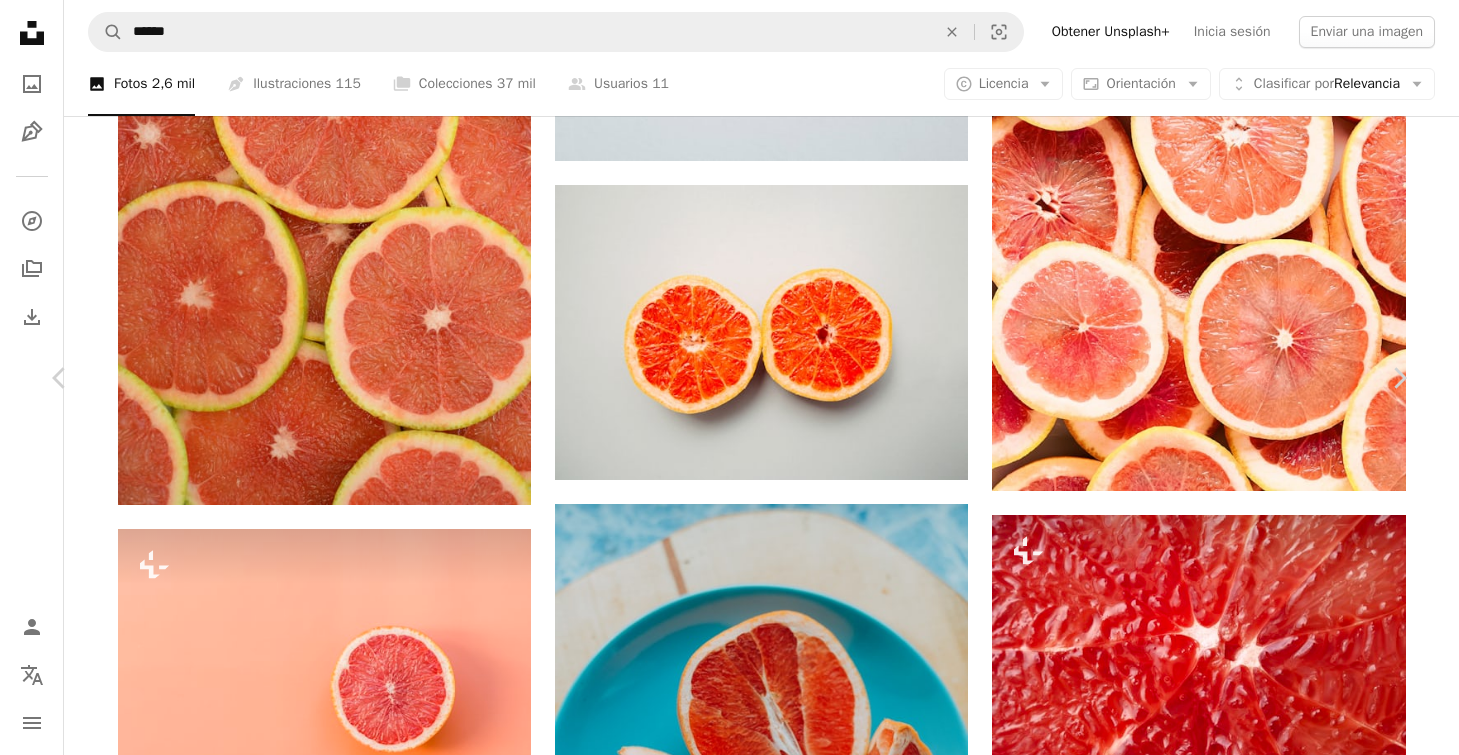click on "Descargar gratis" at bounding box center (1218, 3342) 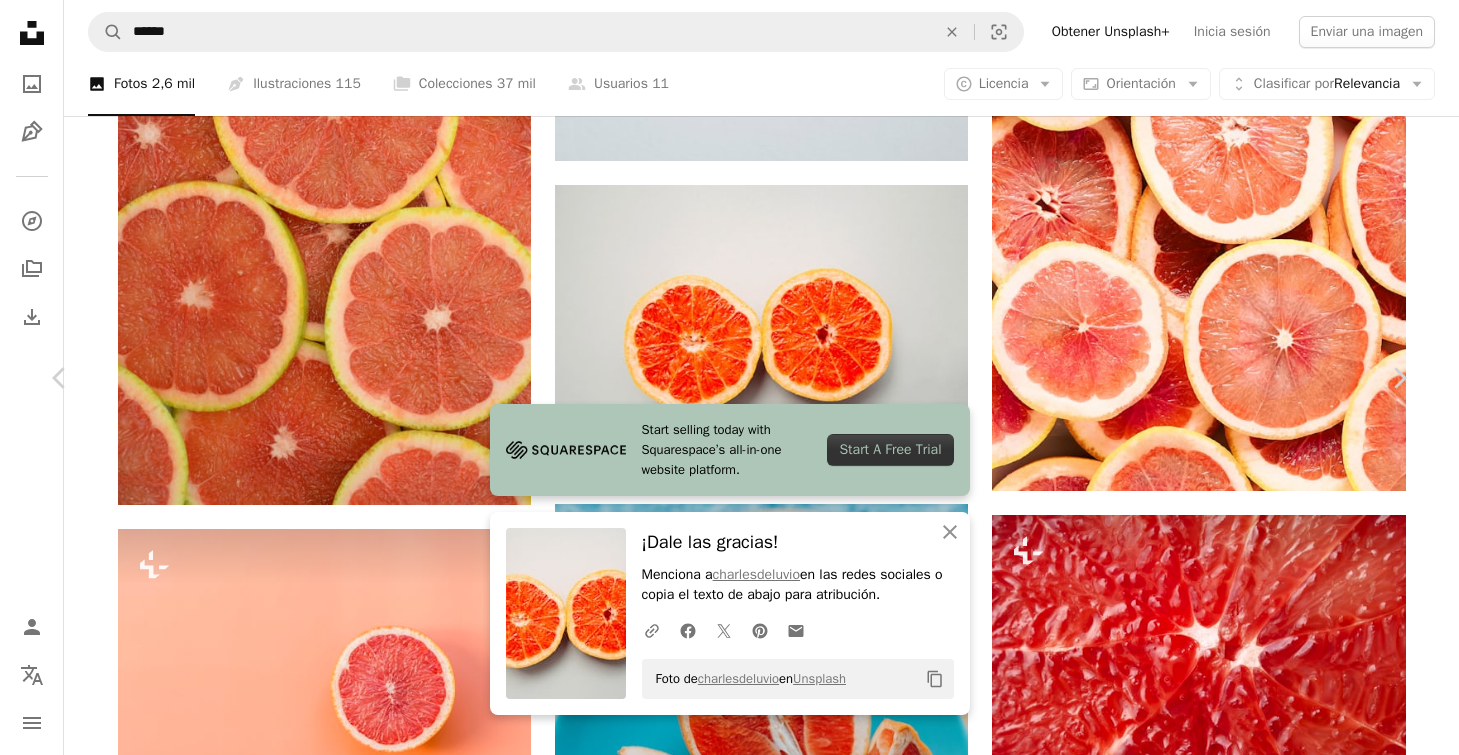 click on "An X shape Chevron left Chevron right Start selling today with Squarespace’s all-in-one website platform. Start A Free Trial An X shape Cerrar ¡Dale las gracias! Menciona a [FIRST] [LAST] en las redes sociales o copia el texto de abajo para atribución. A URL sharing icon (chains) Facebook icon X (formerly Twitter) icon Pinterest icon An envelope Foto de [FIRST] [LAST] en Unsplash Copy content [FIRST] [LAST] [FIRST] [LAST] A heart A plus sign Editar imagen Plus sign for Unsplash+ Descargar gratis Chevron down Zoom in Visualizaciones 6.541.076 Descargas 37.511 Presentado en Fotos A forward-right arrow Compartir Info icon Información More Actions Calendar outlined Publicado el 12 de junio de 2018 Camera Canon, EOS 6D Safety Uso gratuito bajo la Licencia Unsplash seno Salud frutas teta citrus pomelo holístico no porno víveres planta fruta rojo flora producir Fruta cítrica Imágenes de dominio público Explora imágenes premium relacionadas en iStock | Ver más en iStock ↗ A heart" at bounding box center (729, 3672) 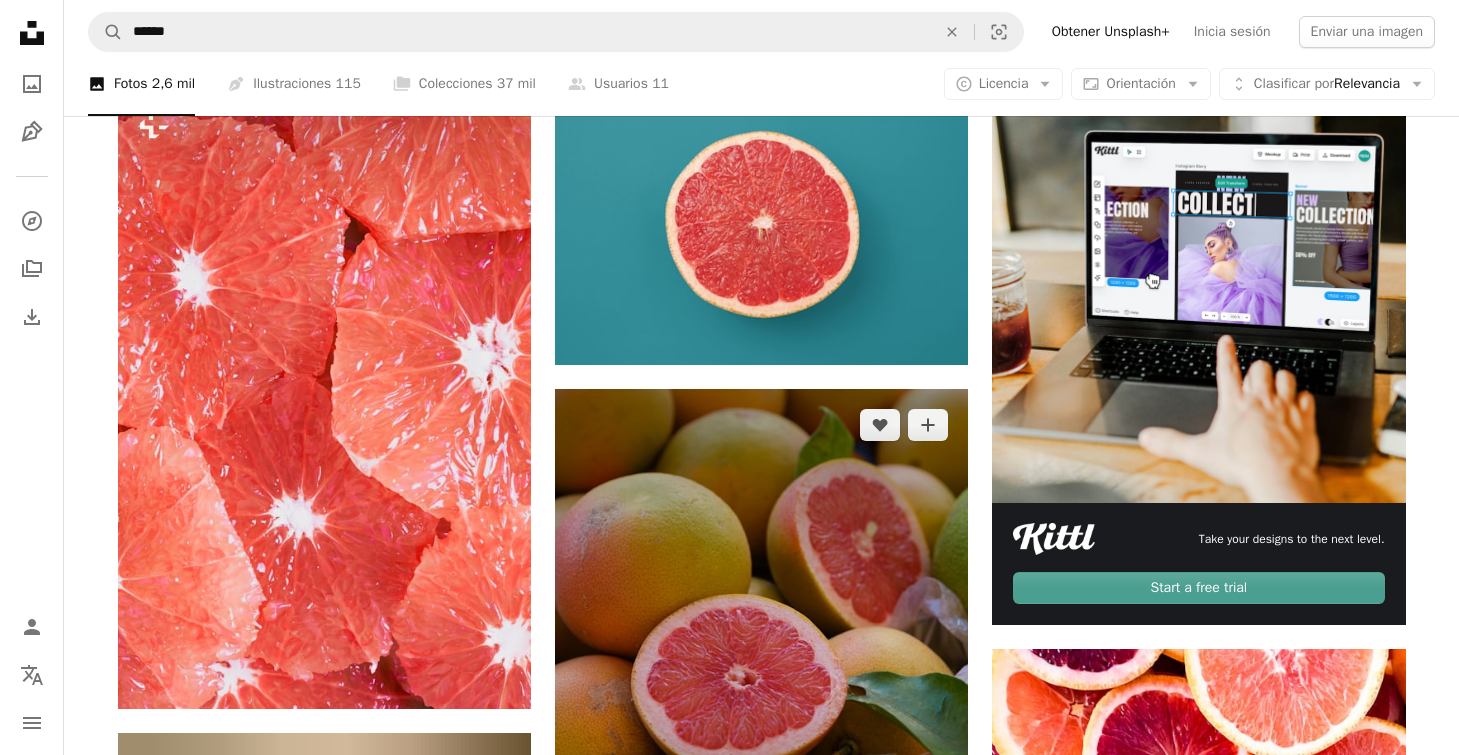 scroll, scrollTop: 409, scrollLeft: 0, axis: vertical 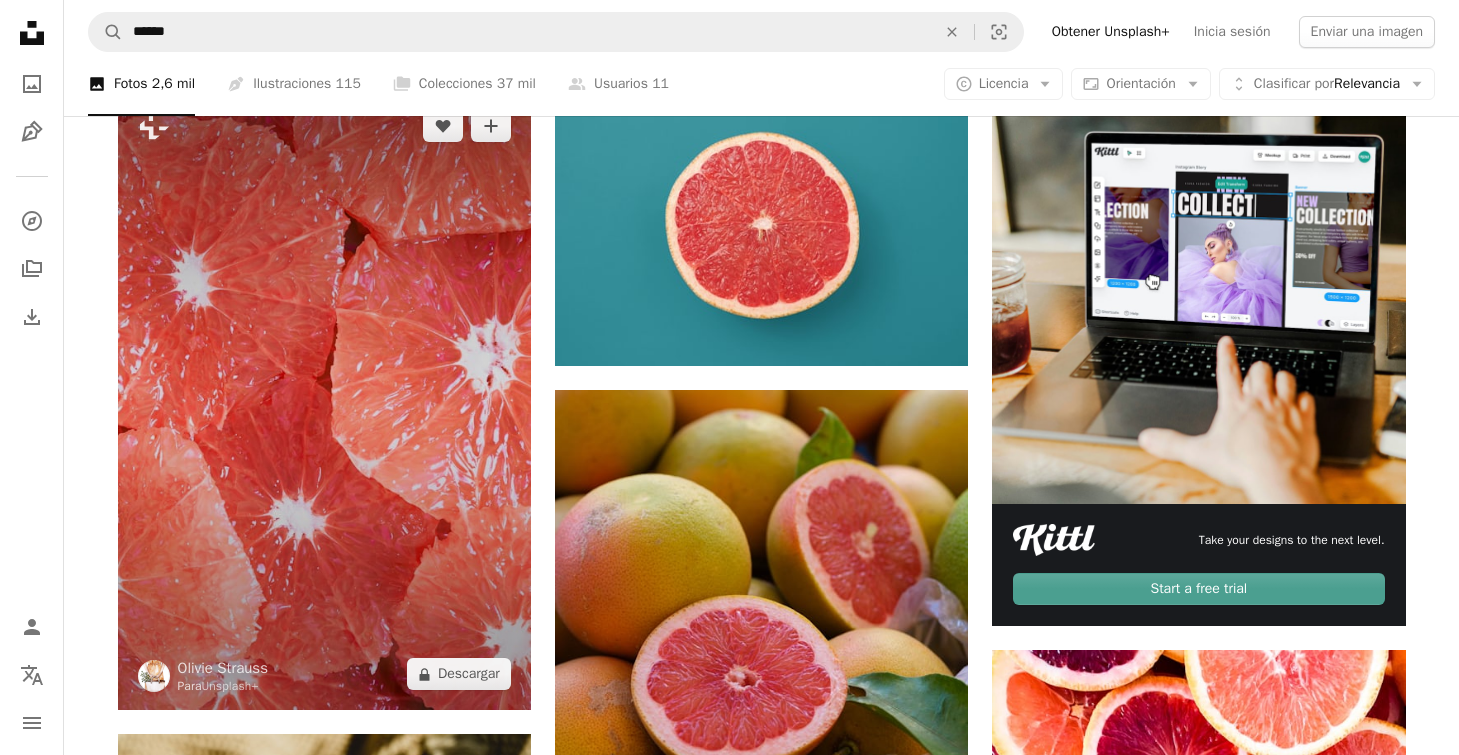 click at bounding box center (324, 400) 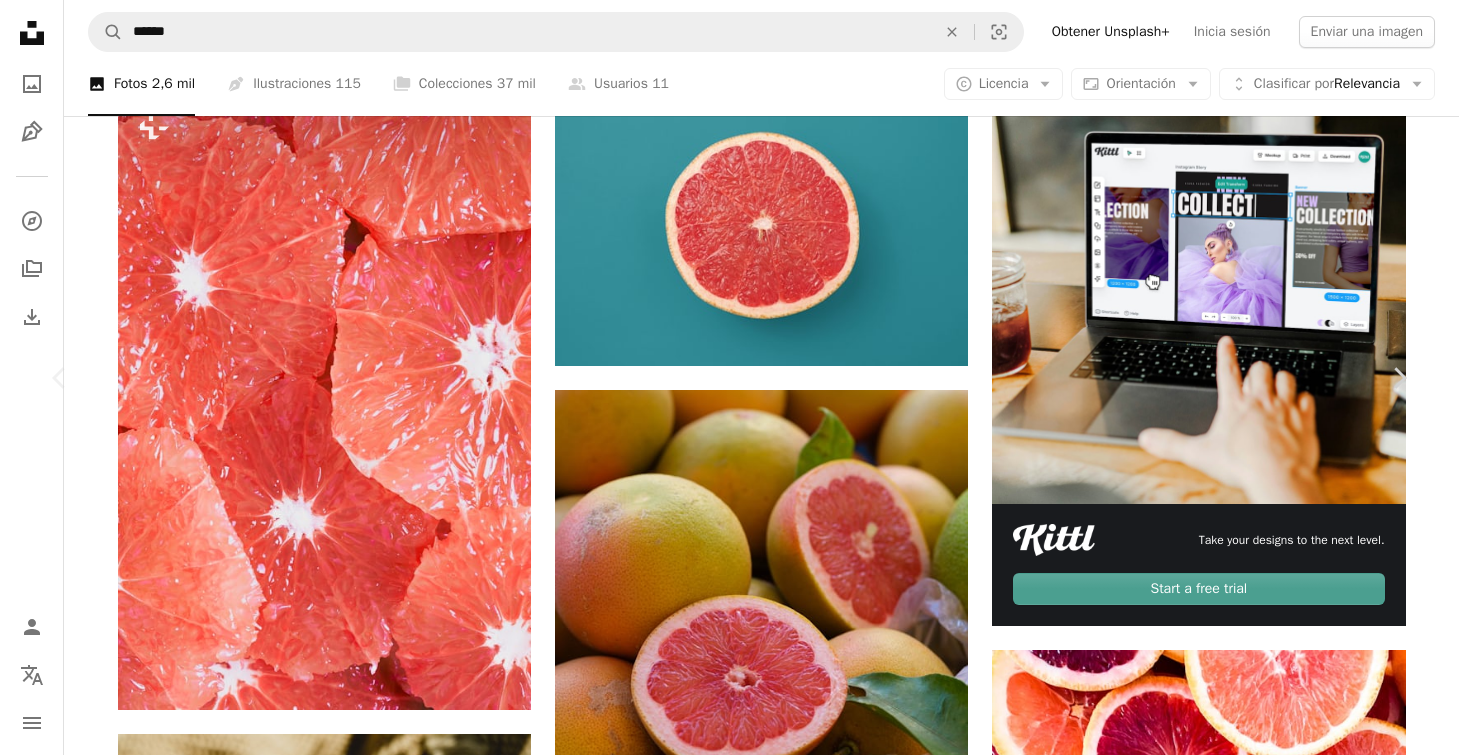 click on "An X shape Chevron left Chevron right [FIRST] [LAST] Para Unsplash+ A heart A plus sign Editar imagen Plus sign for Unsplash+ A lock Descargar Zoom in Presentado en Comida y bebida A forward-right arrow Compartir More Actions Calendar outlined Publicado el 3 de octubre de 2022 Safety Con la Licencia Unsplash+ víveres fruta Alimentación saludable verduras ensalada comer Comida y bebida comer pomelo Alimentos frescos presentación de comida platos fruta fresca pomelo Color simple fruta en rodajas Pomelos Imágenes de dominio público Imágenes relacionadas Plus sign for Unsplash+ A heart A plus sign [FIRST] [LAST] Para Unsplash+ A lock Descargar Plus sign for Unsplash+ A heart A plus sign [FIRST] [LAST] Para Unsplash+ A lock Descargar Plus sign for Unsplash+ A heart A plus sign [FIRST] [LAST] Para Unsplash+ A lock Descargar Plus sign for Unsplash+ A heart A plus sign [FIRST] [LAST] Para" at bounding box center (729, 5027) 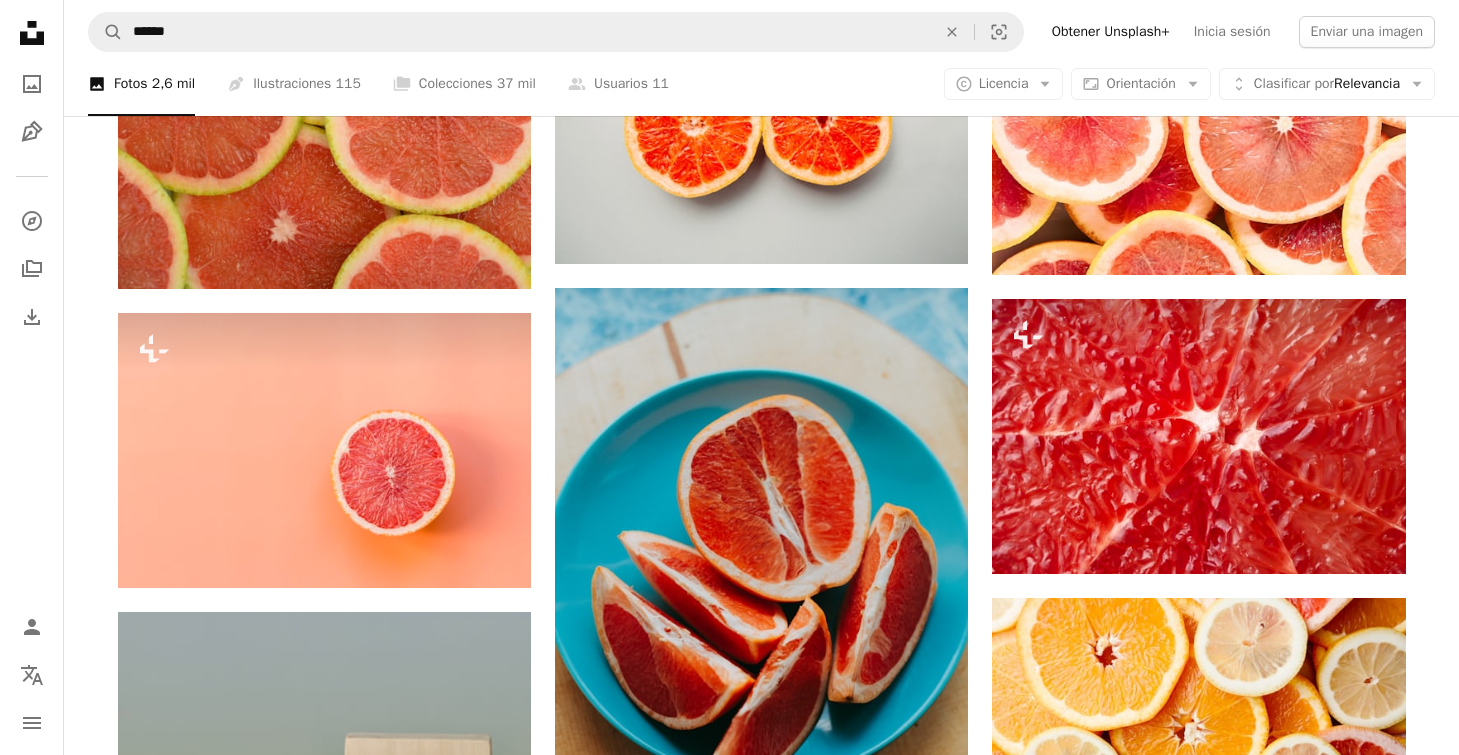 scroll, scrollTop: 1973, scrollLeft: 0, axis: vertical 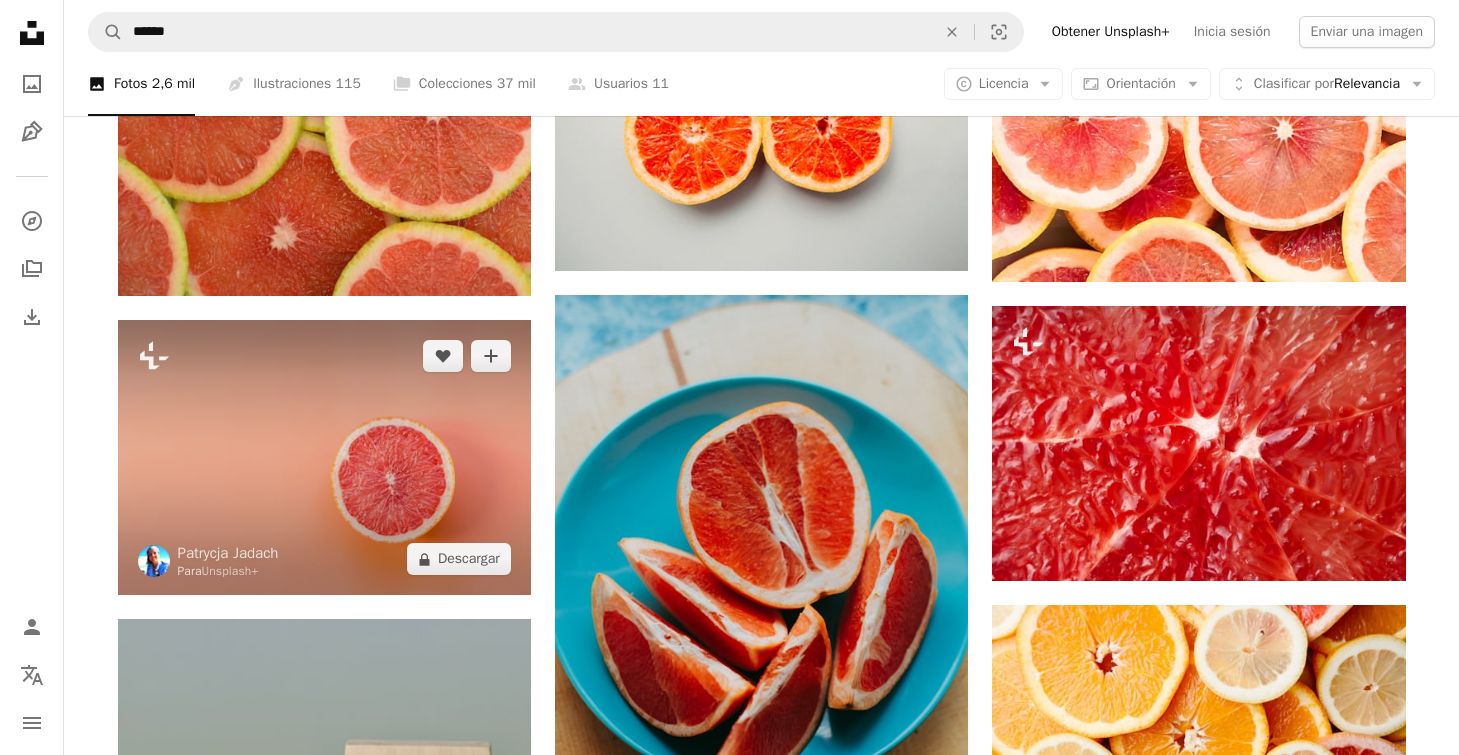 click at bounding box center (324, 457) 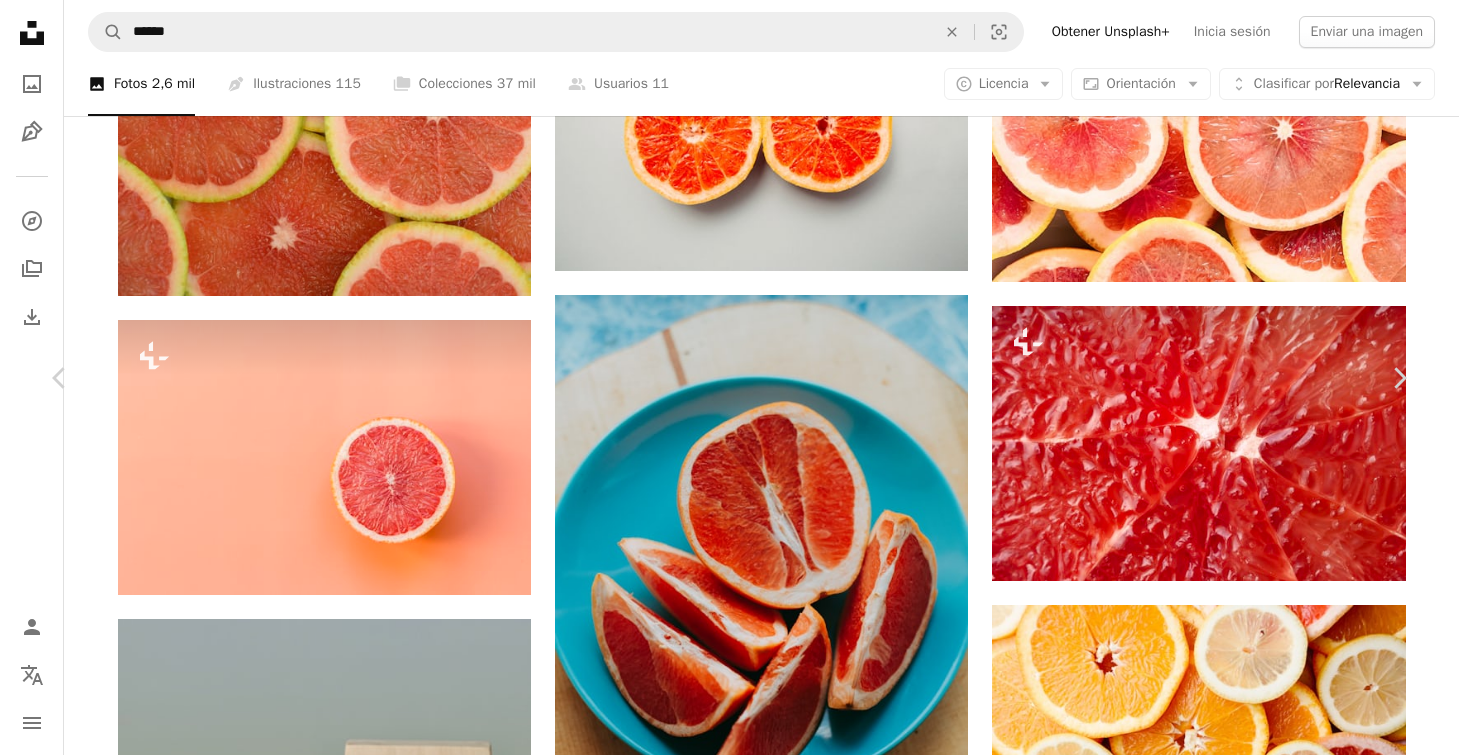 scroll, scrollTop: 4967, scrollLeft: 0, axis: vertical 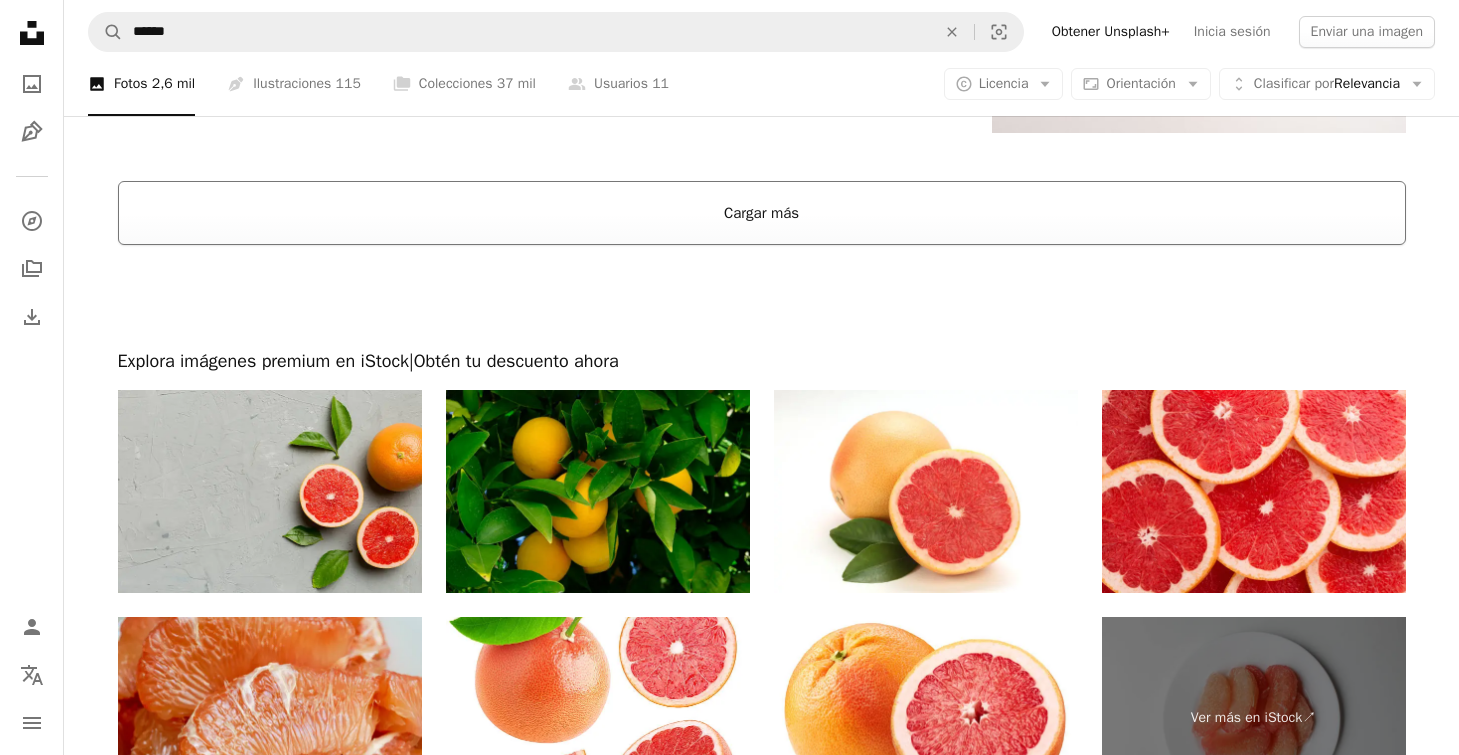 click on "Cargar más" at bounding box center [762, 213] 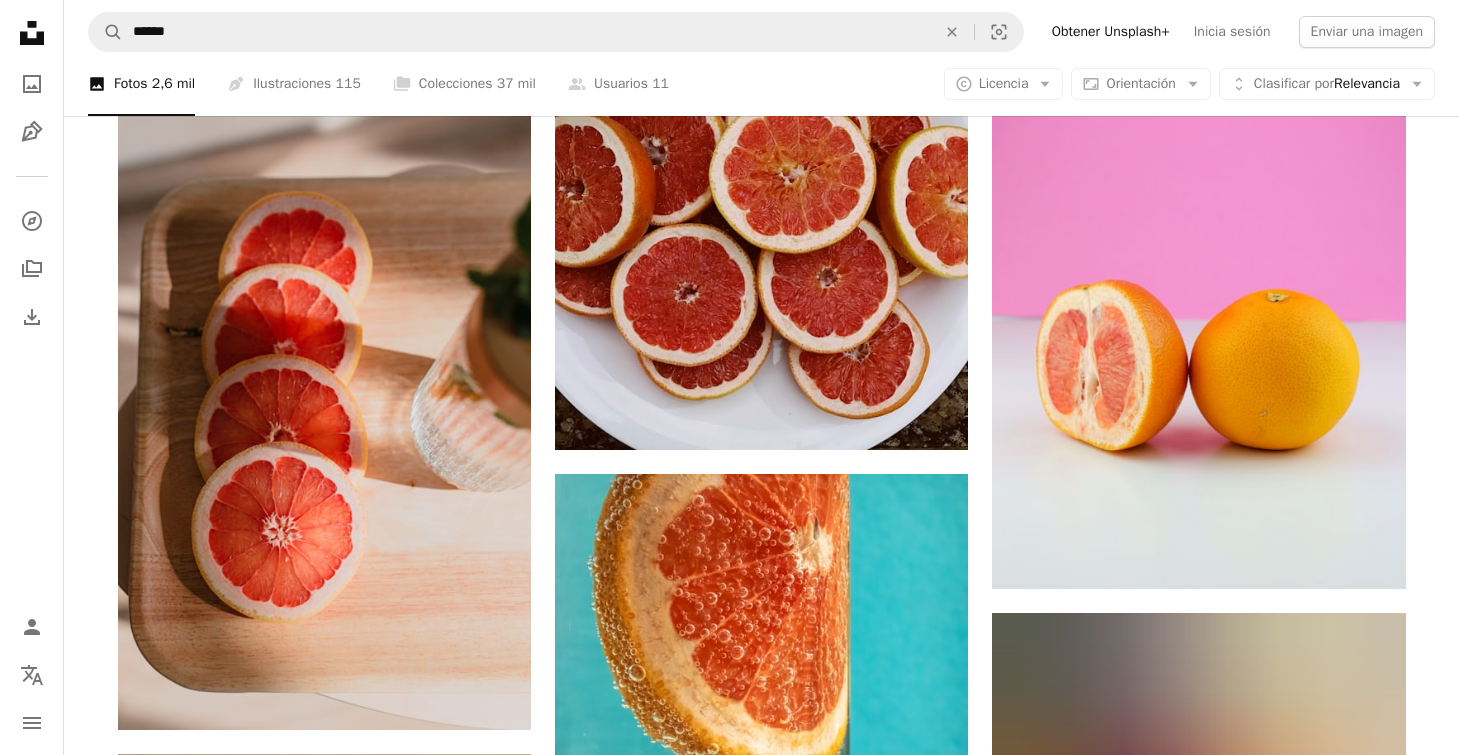 scroll, scrollTop: 8775, scrollLeft: 0, axis: vertical 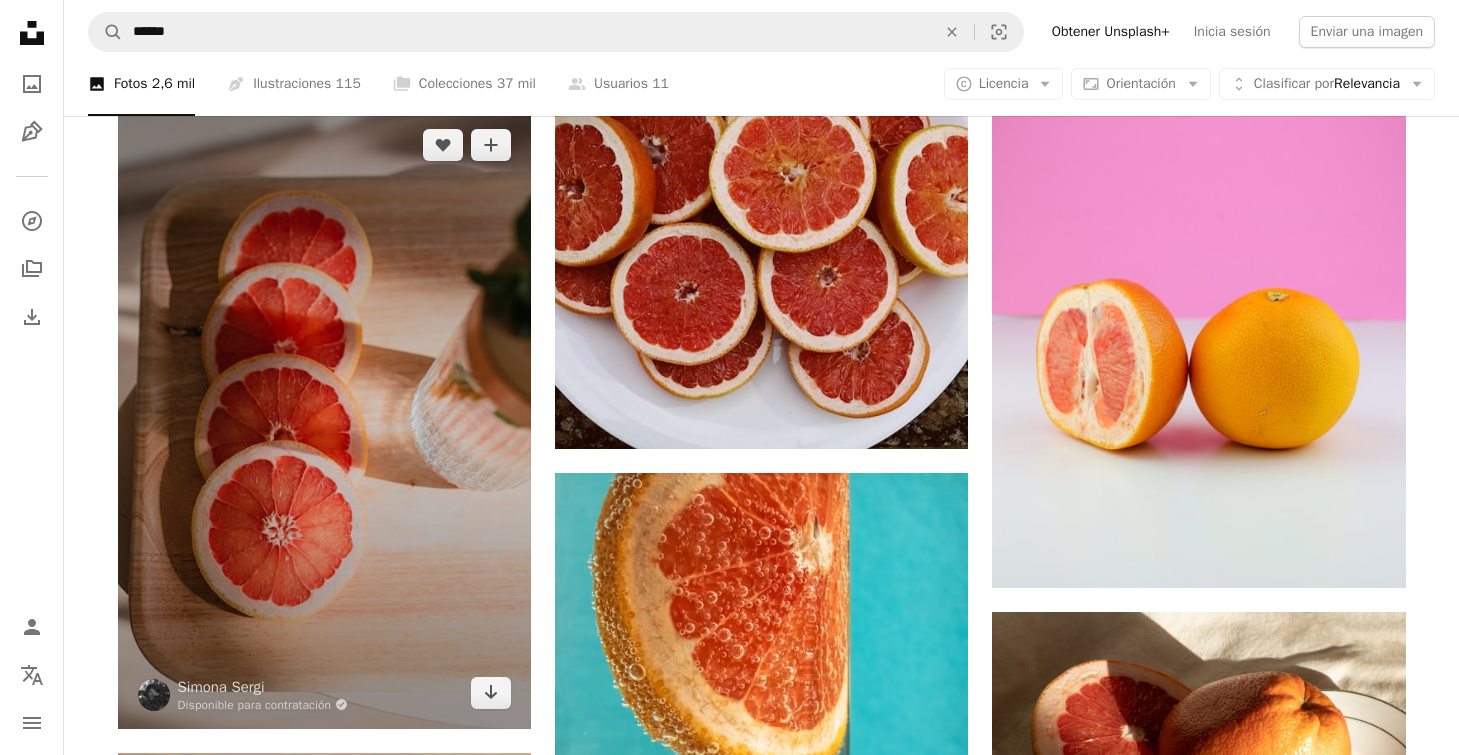 click at bounding box center (324, 419) 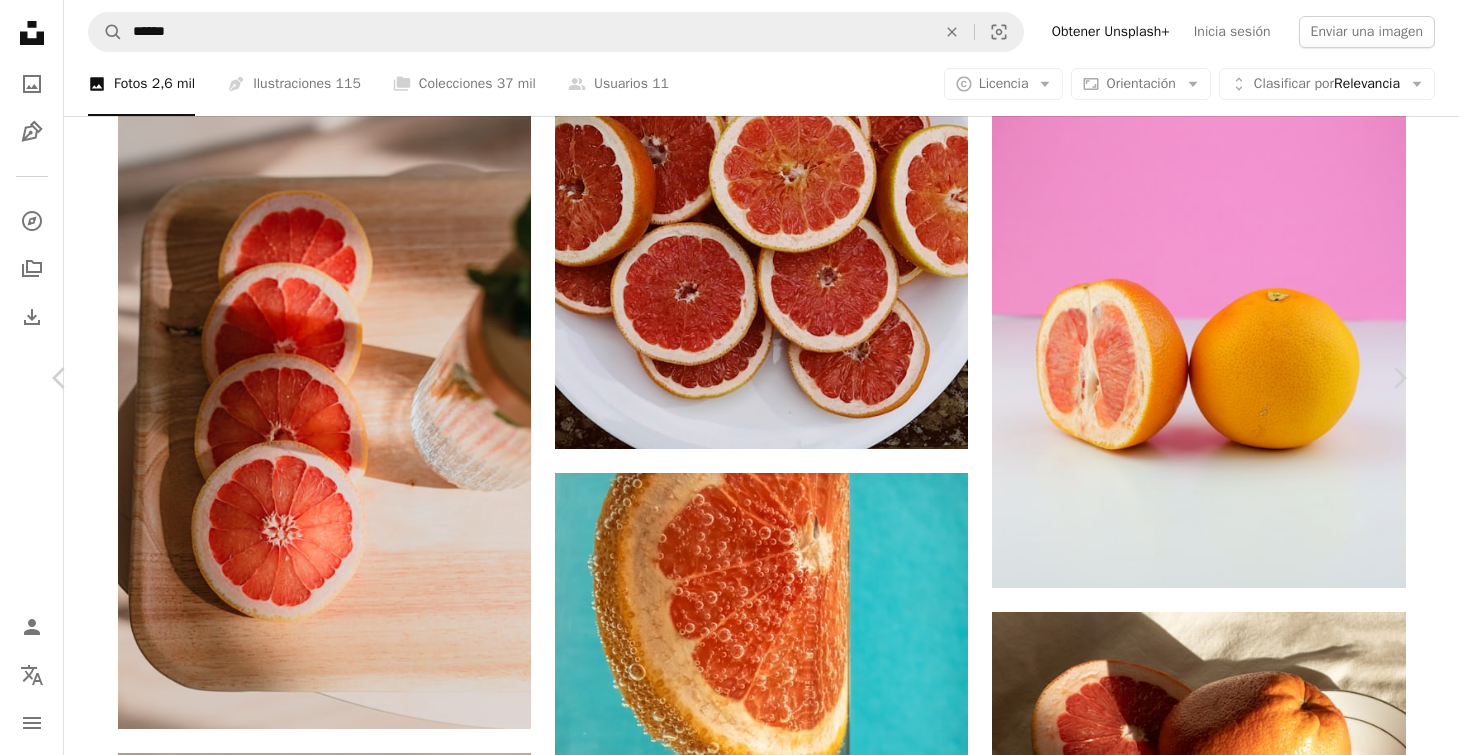 click on "Descargar gratis" at bounding box center (1218, 6034) 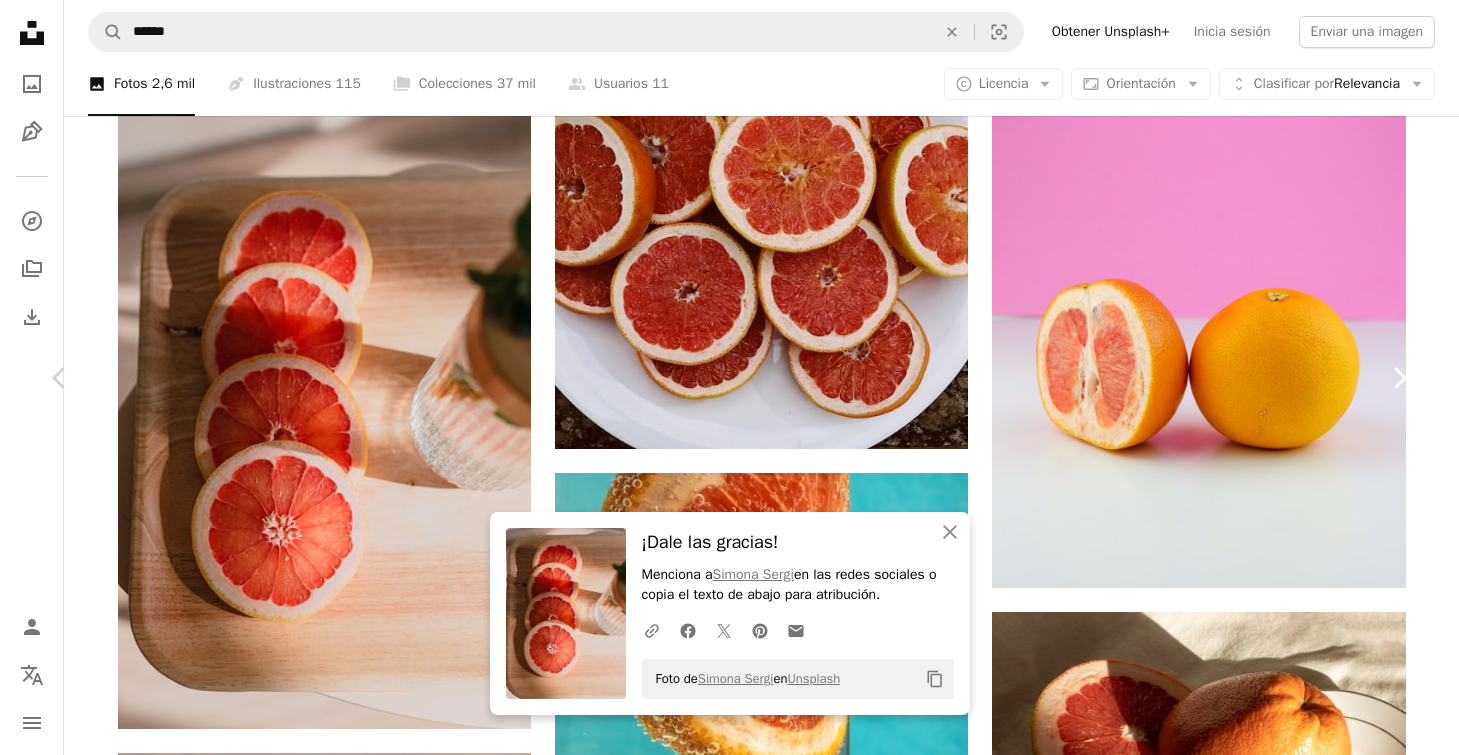click on "Chevron right" at bounding box center (1399, 378) 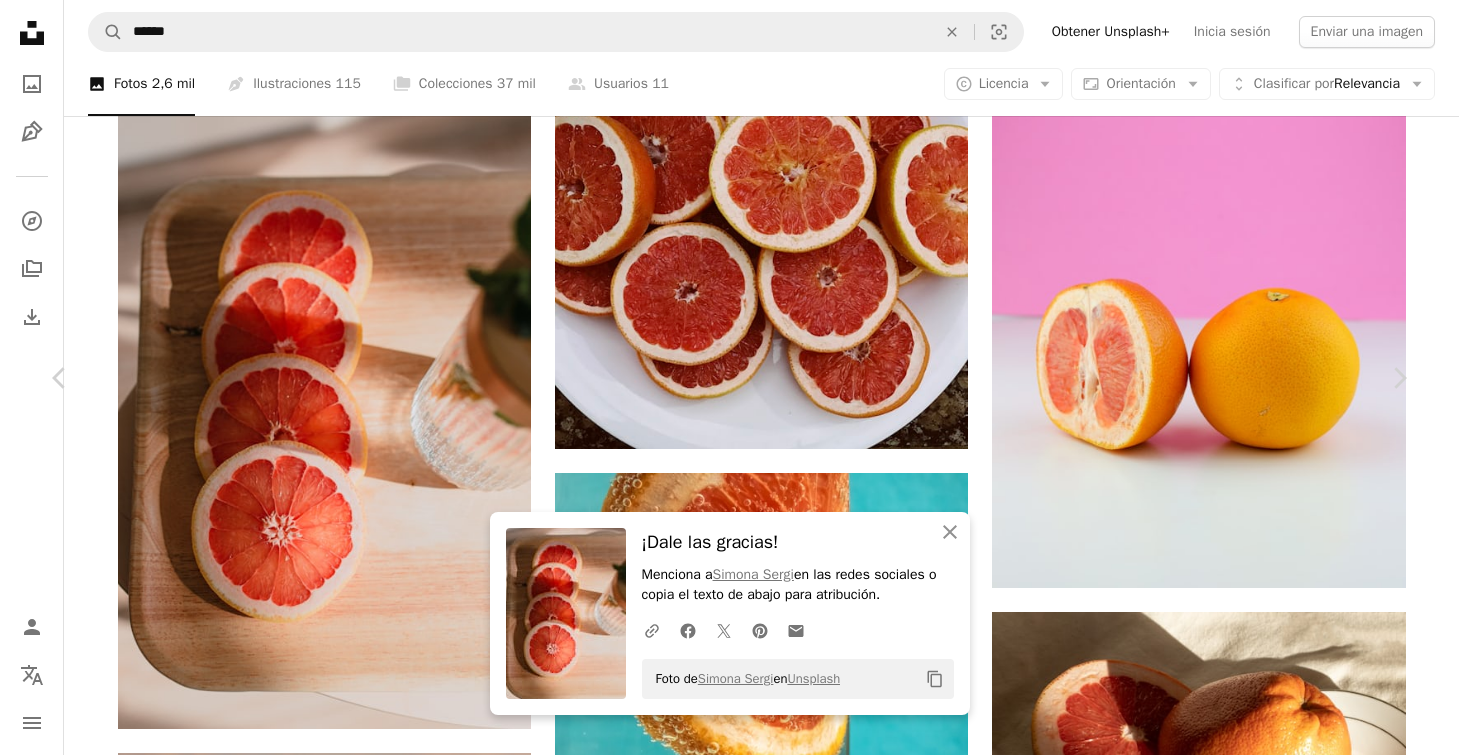 click on "An X shape Chevron left Chevron right An X shape Cerrar ¡Dale las gracias! Menciona a [FIRST] [LAST] en las redes sociales o copia el texto de abajo para atribución. A URL sharing icon (chains) Facebook icon X (formerly Twitter) icon Pinterest icon An envelope Foto de [FIRST] [LAST] en Unsplash Copy content [FIRST] [LAST] [FIRST] [LAST] A heart A plus sign Editar imagen Plus sign for Unsplash+ Descargar gratis Chevron down Zoom in Visualizaciones 25.162 Descargas 215 A forward-right arrow Compartir Info icon Información More Actions Calendar outlined Publicado el 26 de junio de 2022 Camera Apple, iPhone 7 Plus Safety Uso gratuito bajo la Licencia Unsplash víveres fruta pomelo planta marrón producir Fruta cítrica pomelo Imágenes gratuitas Explora imágenes premium relacionadas en iStock | Ahorra un 20 % con el código UNSPLASH20 Ver más en iStock ↗ Imágenes relacionadas A heart A plus sign [FIRST] Arrow pointing down Plus sign for Unsplash+ A heart A plus sign [FIRST] Para Unsplash+" at bounding box center [729, 6364] 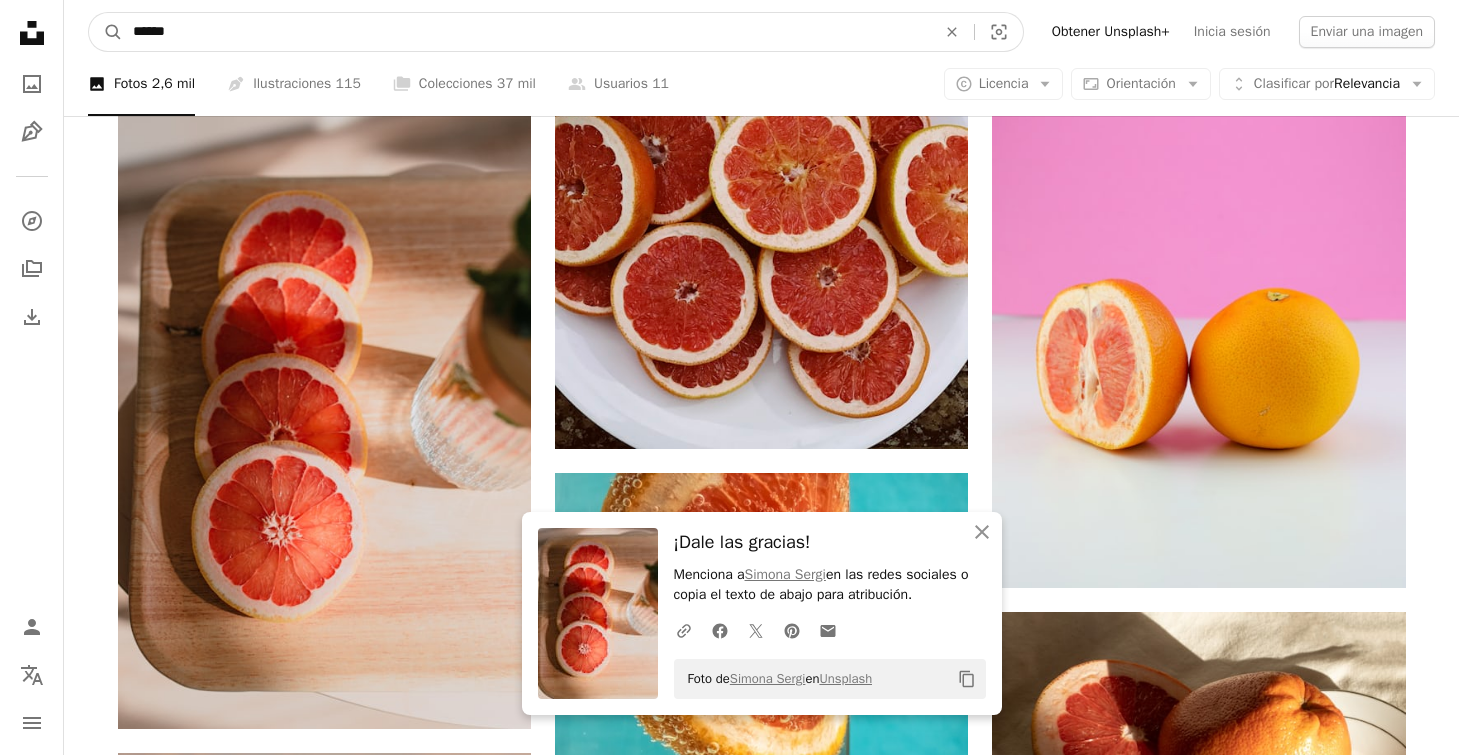 click on "******" at bounding box center (526, 32) 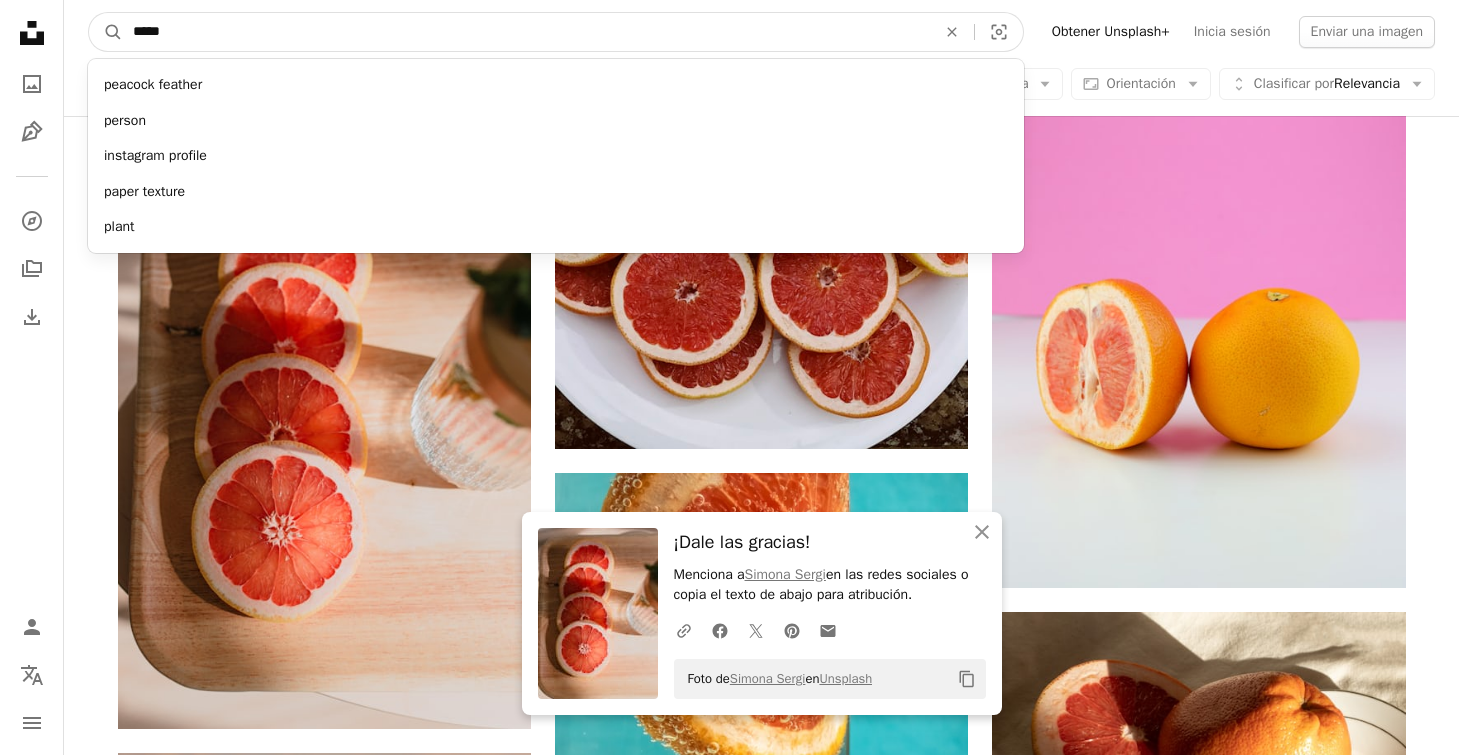 type on "******" 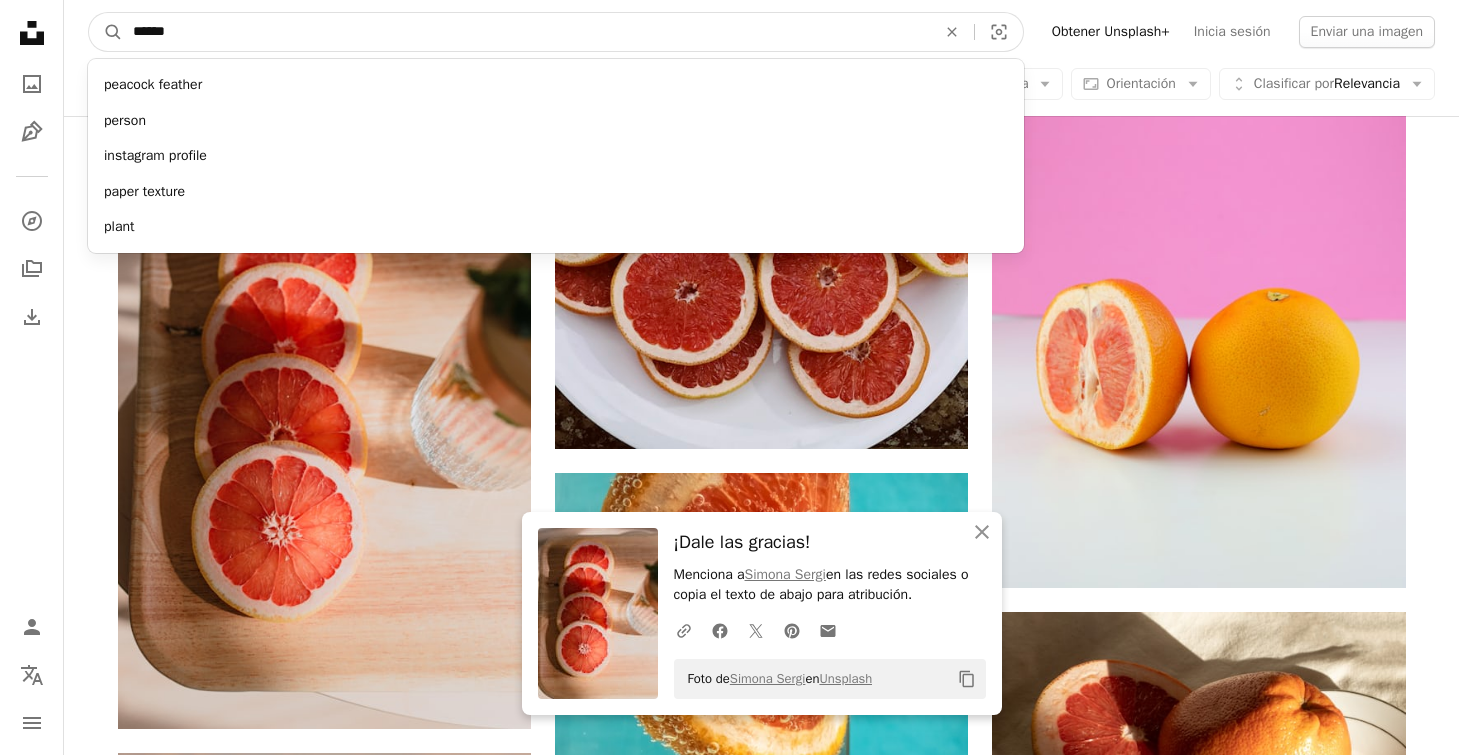click on "A magnifying glass" at bounding box center [106, 32] 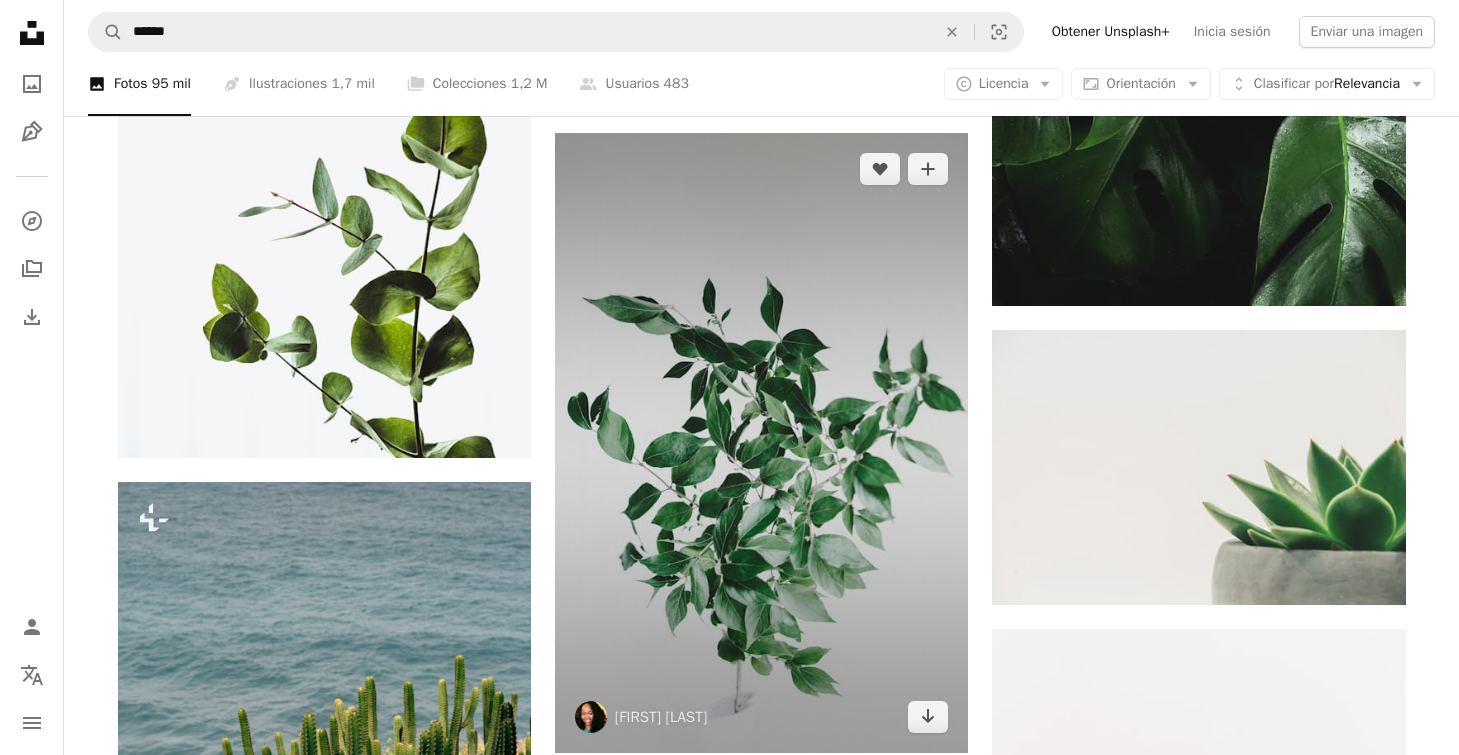 scroll, scrollTop: 1948, scrollLeft: 0, axis: vertical 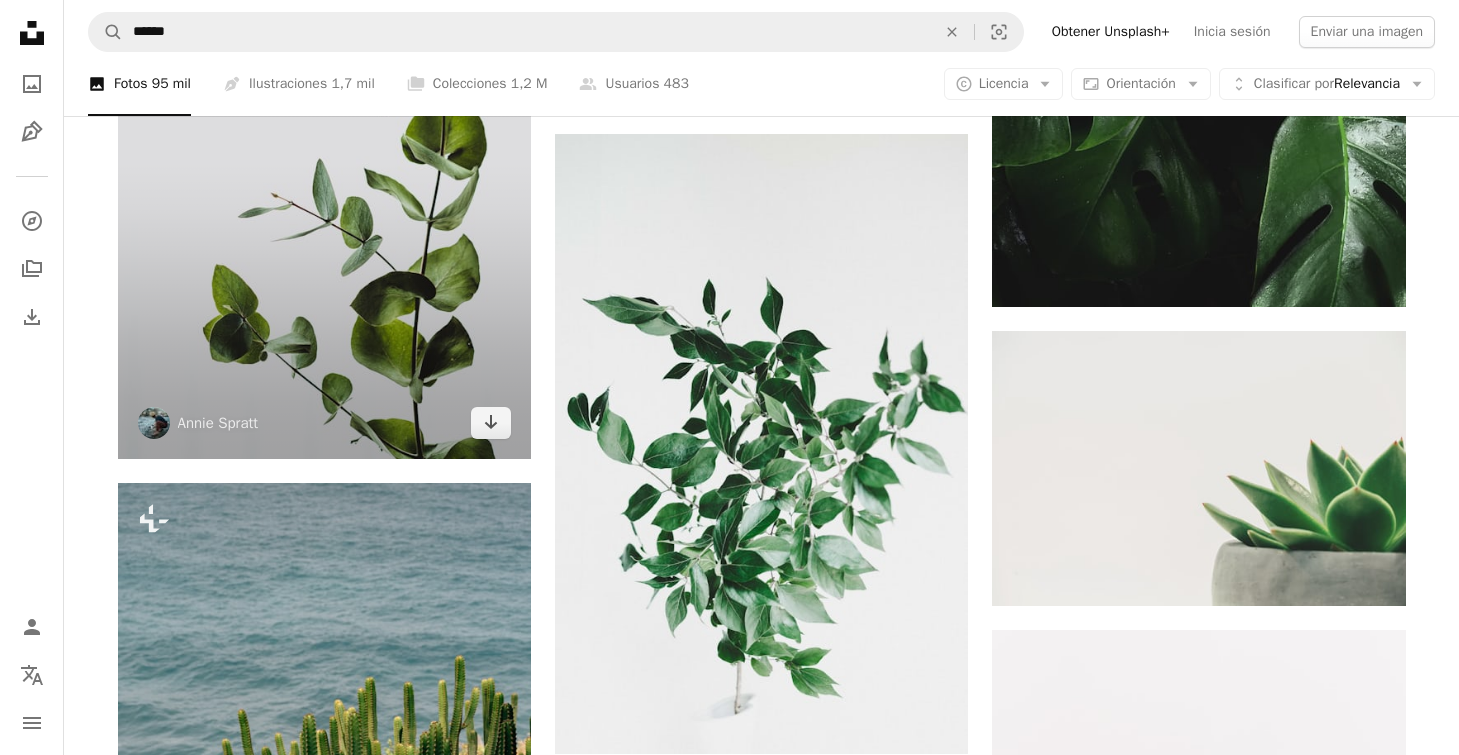 click at bounding box center (324, 149) 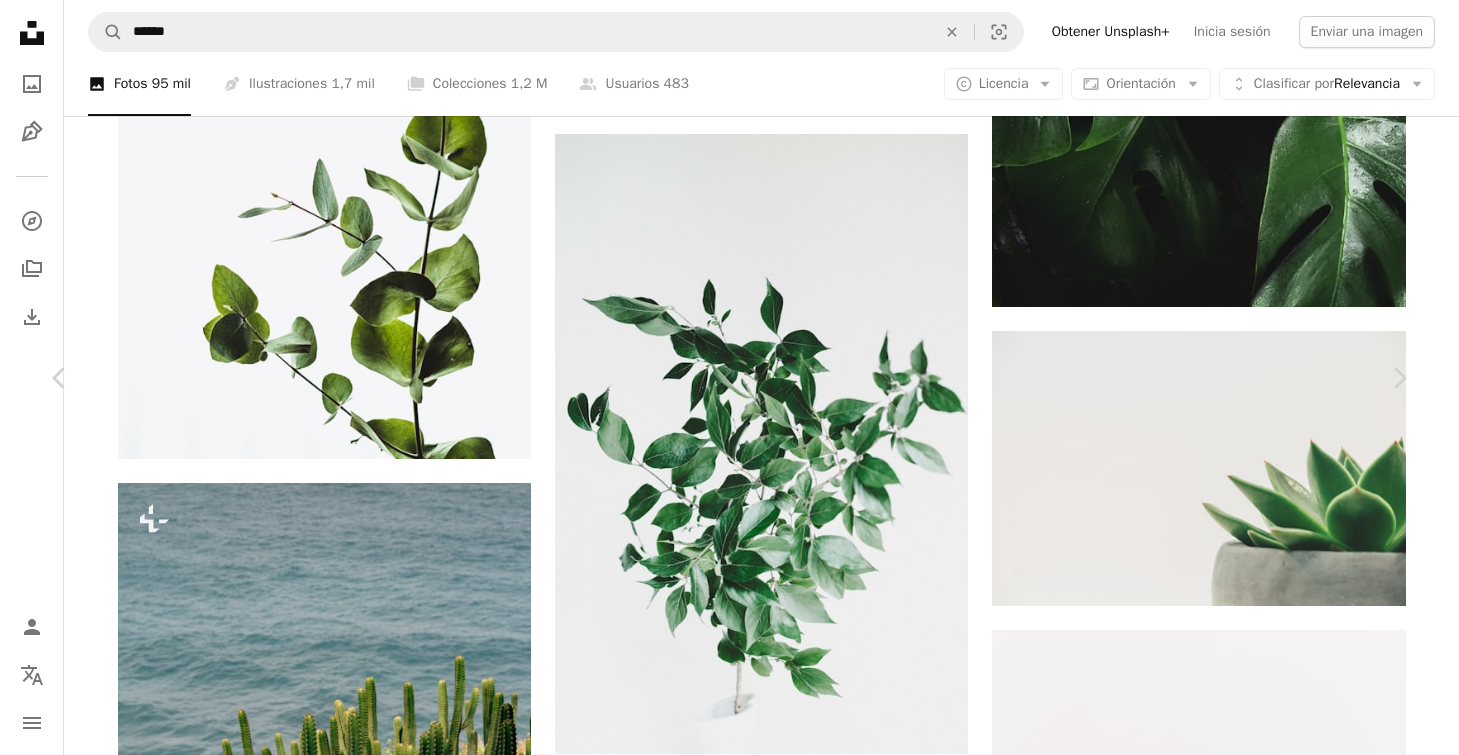 click on "Descargar gratis" at bounding box center [1218, 3735] 